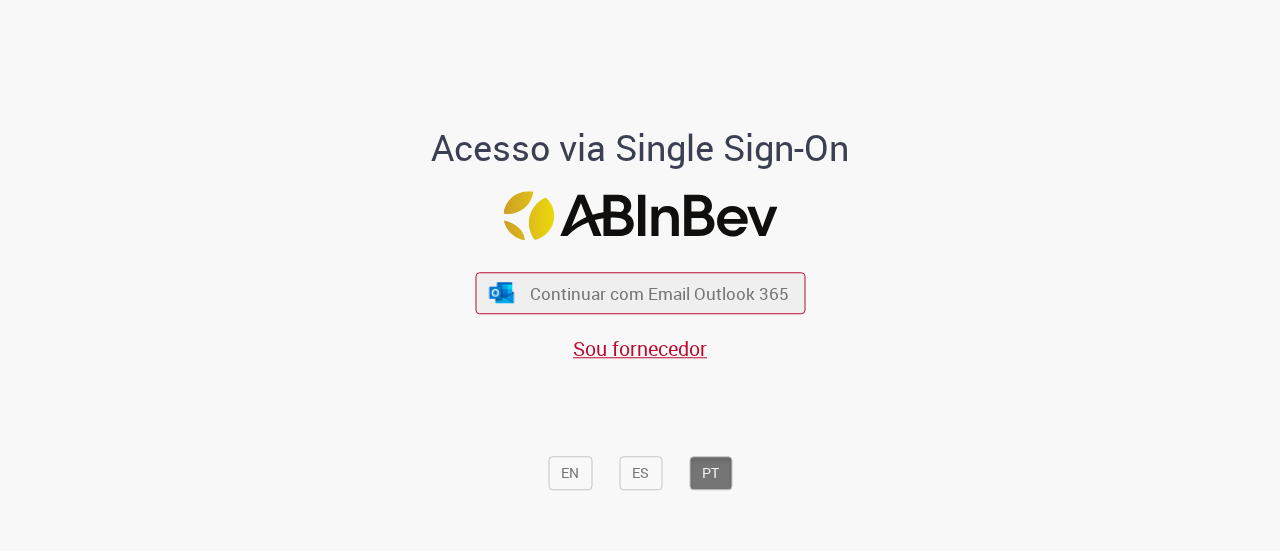 scroll, scrollTop: 0, scrollLeft: 0, axis: both 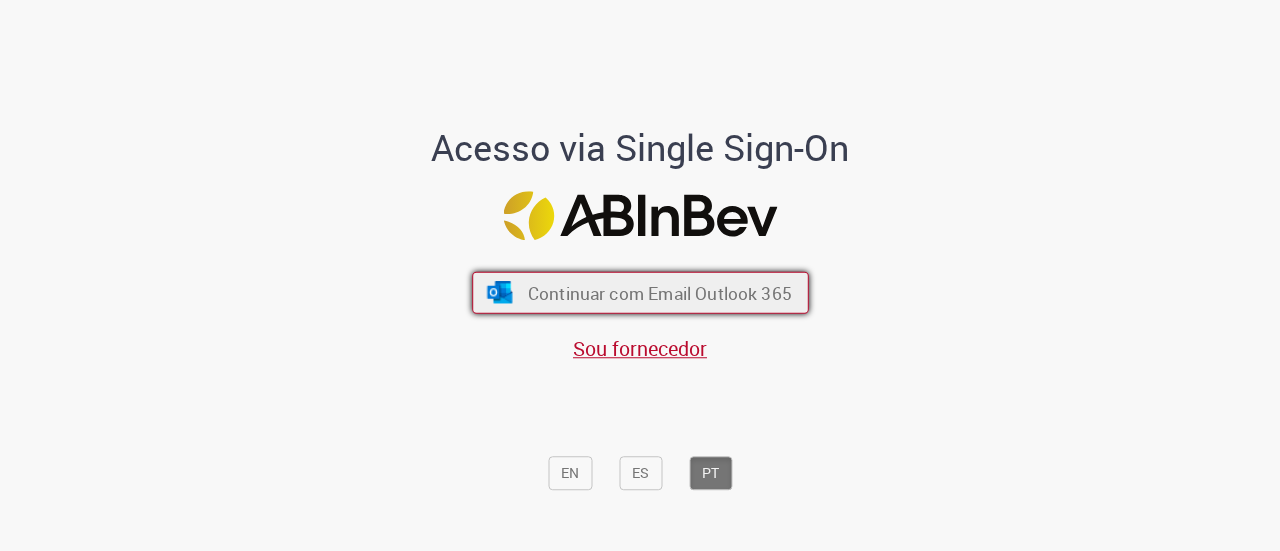 click on "Continuar com Email Outlook 365" at bounding box center [659, 292] 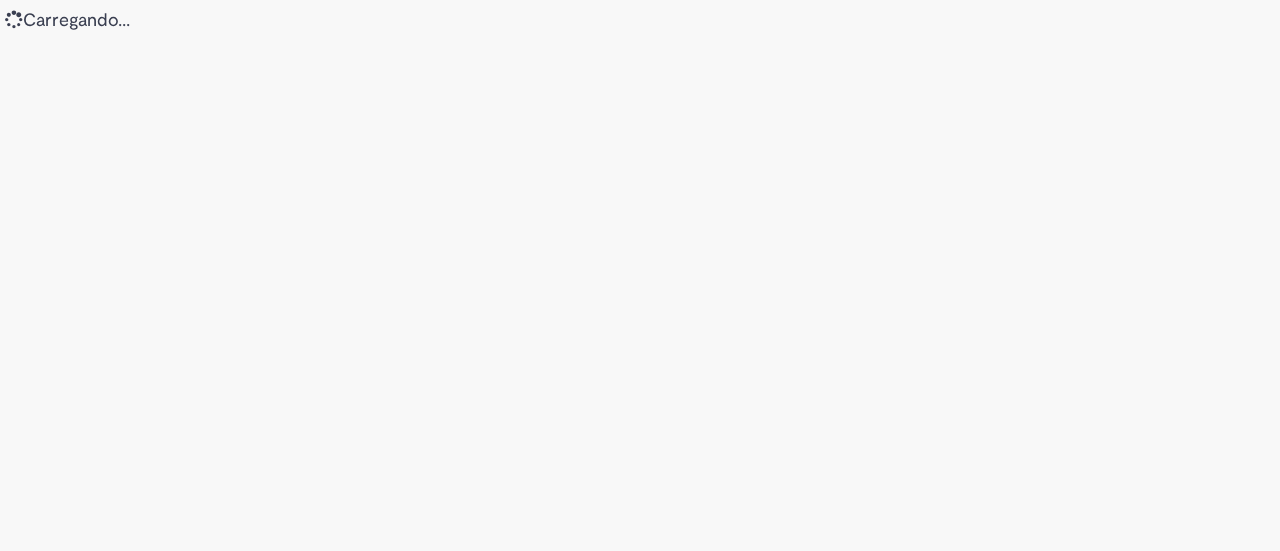 scroll, scrollTop: 0, scrollLeft: 0, axis: both 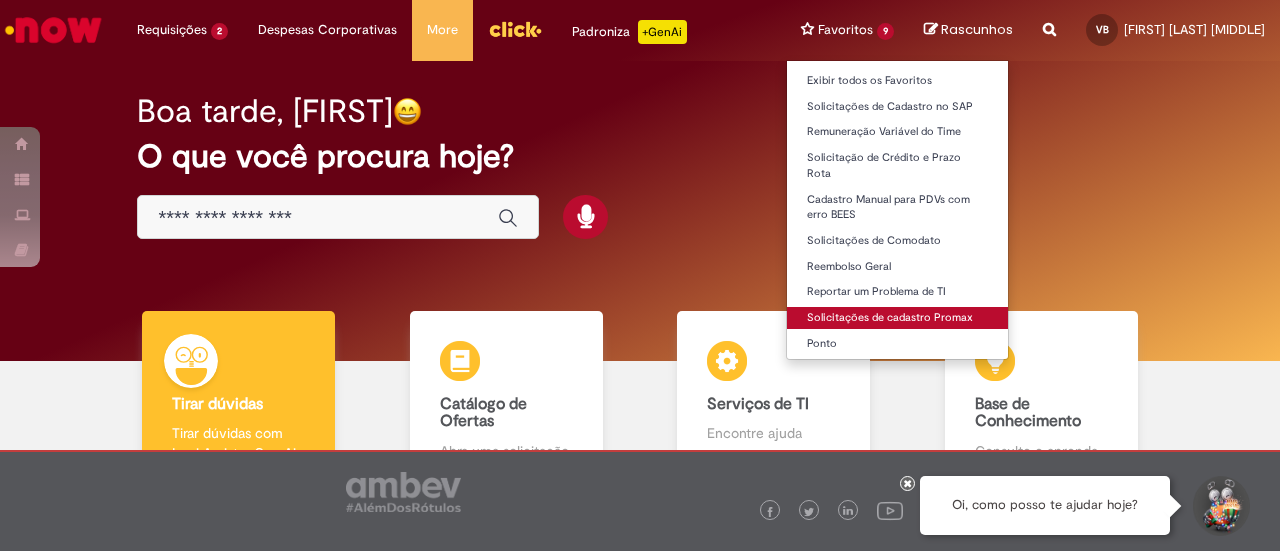 drag, startPoint x: 922, startPoint y: 302, endPoint x: 970, endPoint y: 303, distance: 48.010414 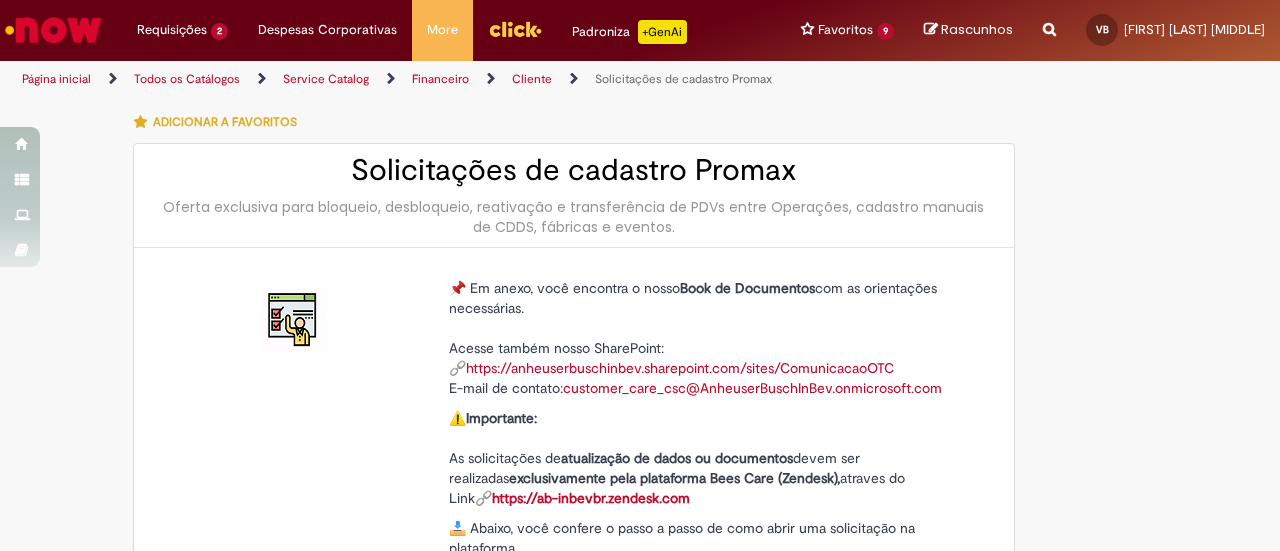 type on "********" 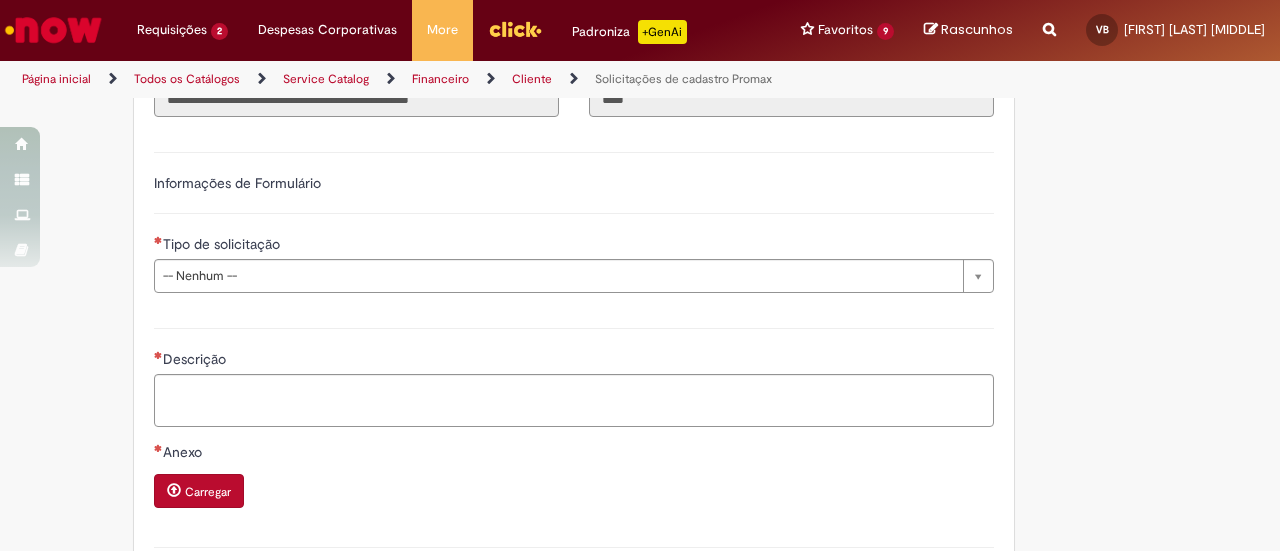 type on "**********" 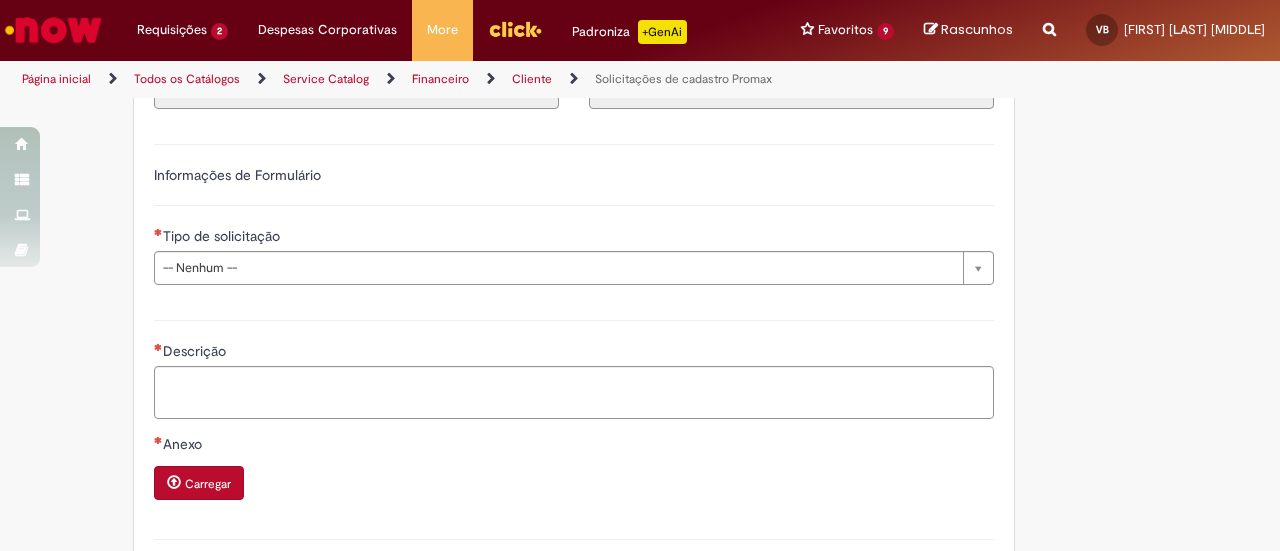 scroll, scrollTop: 770, scrollLeft: 0, axis: vertical 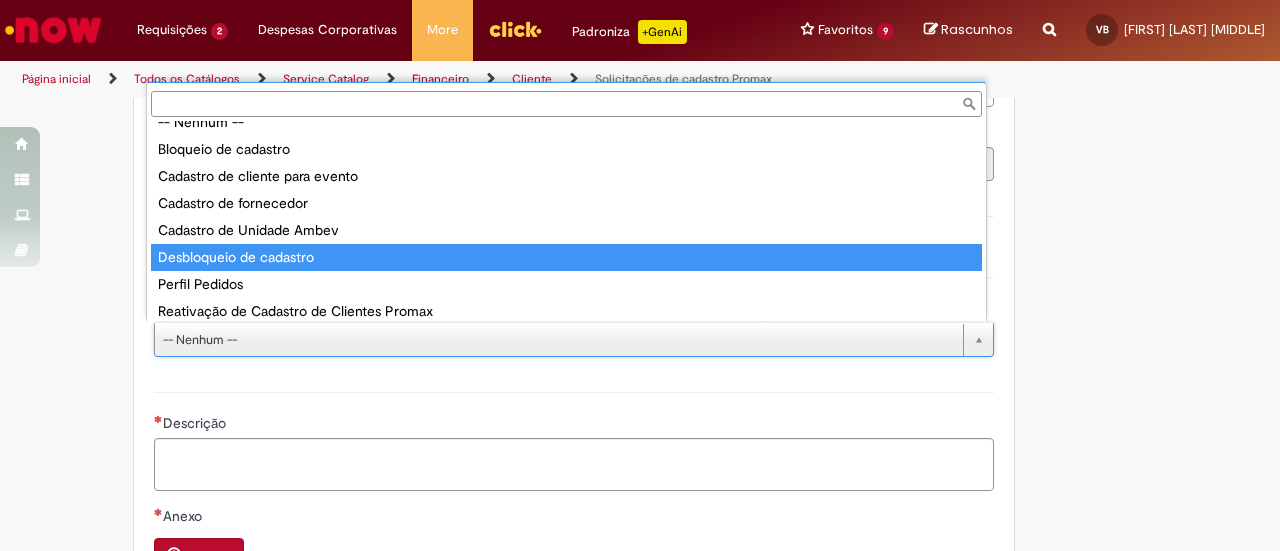 type on "**********" 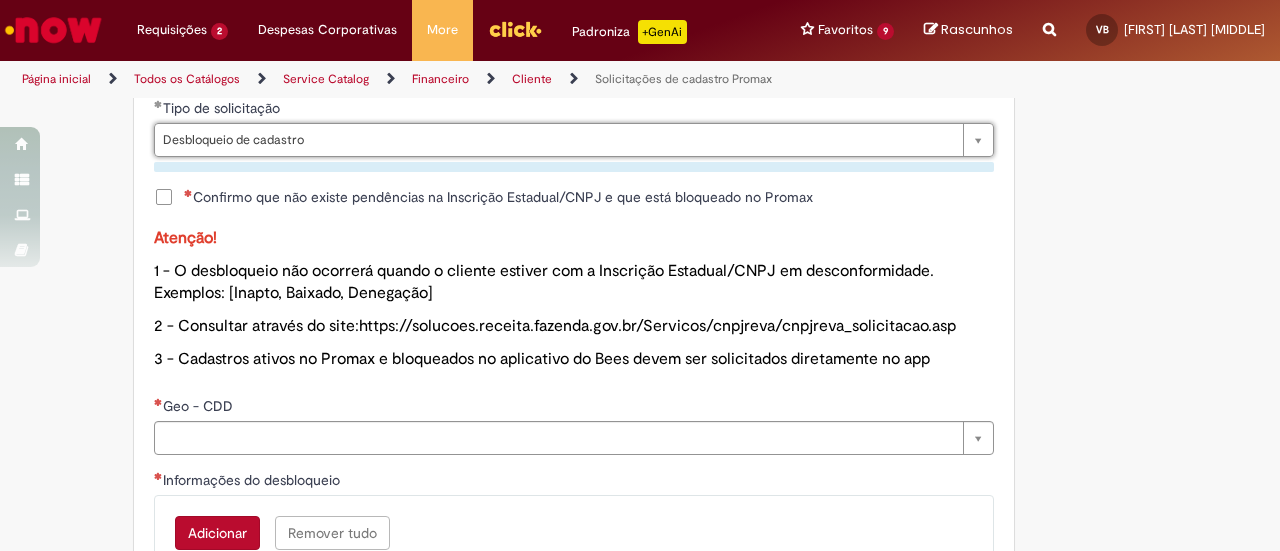 click on "Confirmo que não existe pendências na Inscrição Estadual/CNPJ e que está bloqueado no Promax" at bounding box center (498, 197) 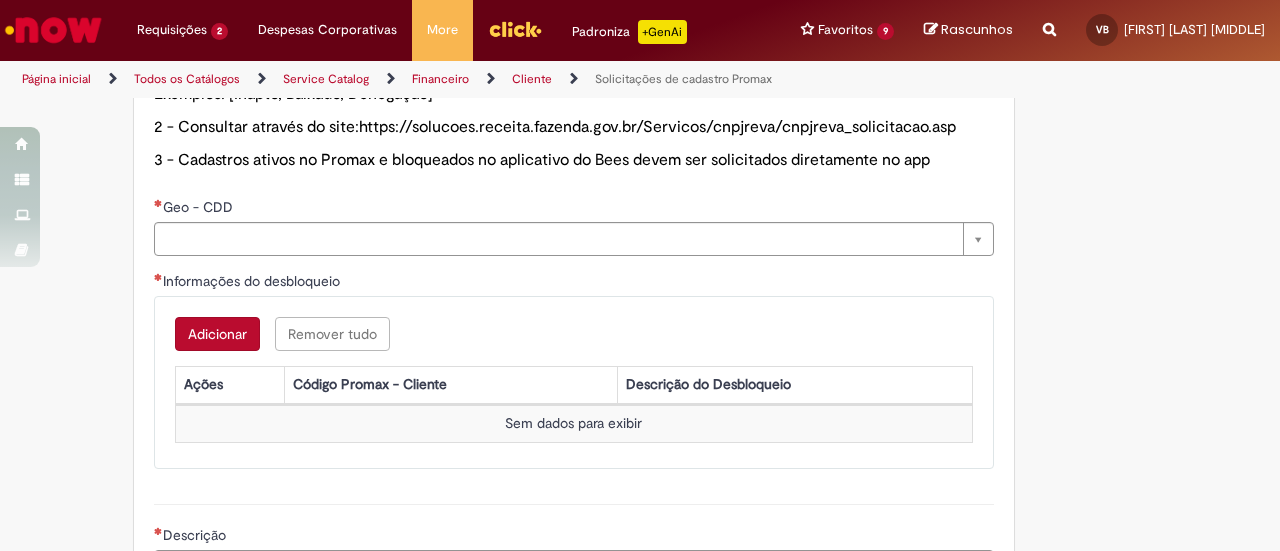 scroll, scrollTop: 1170, scrollLeft: 0, axis: vertical 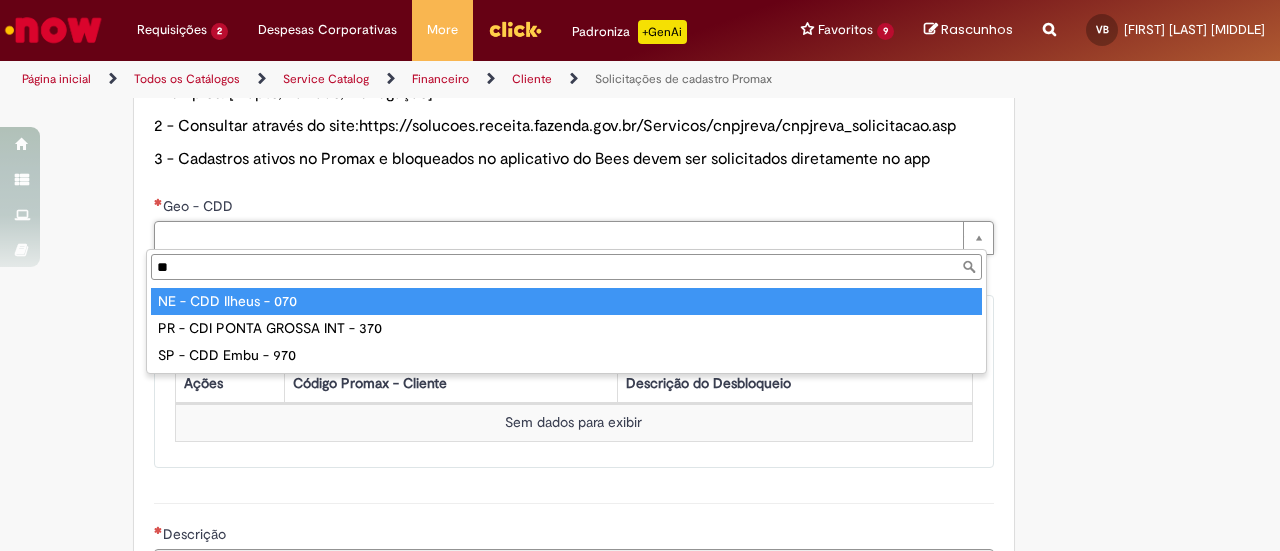 type on "**" 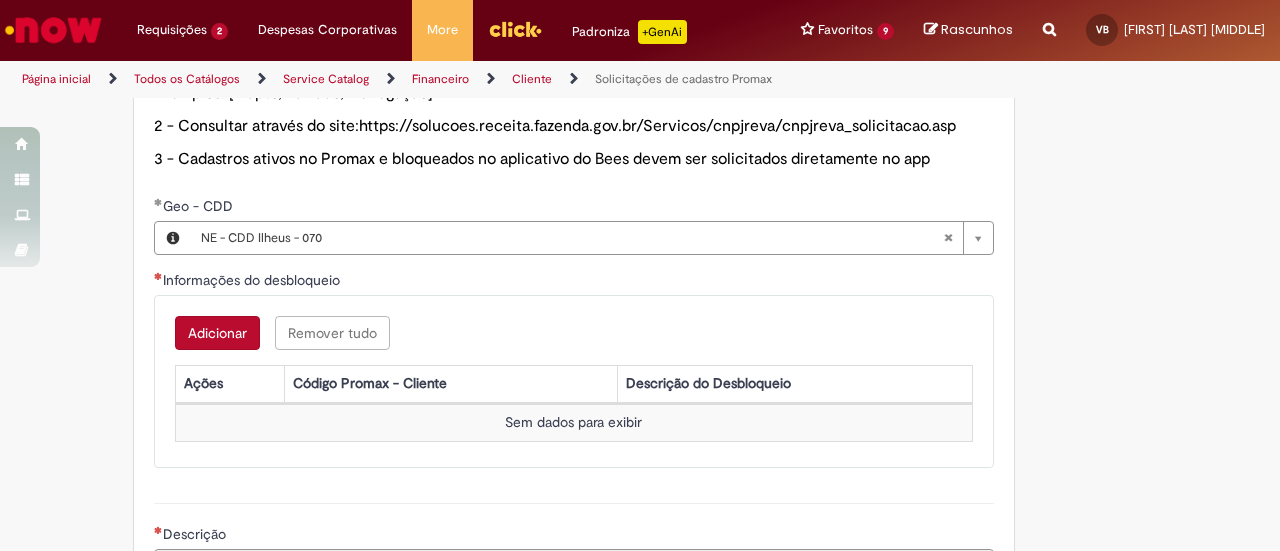click on "Adicionar" at bounding box center (217, 333) 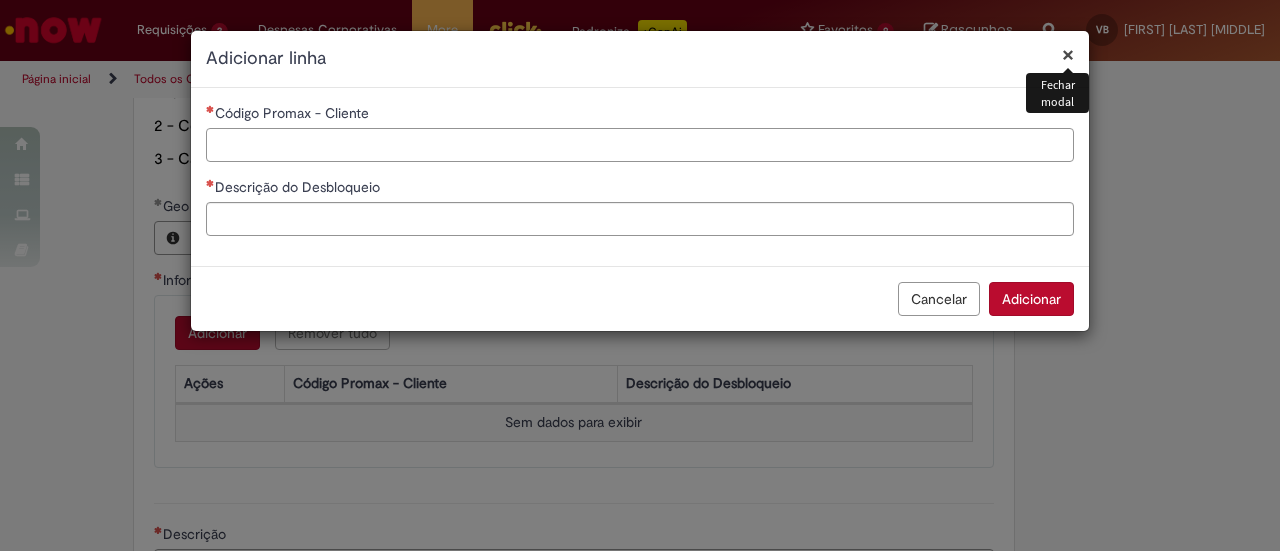 click on "Código Promax - Cliente" at bounding box center (640, 145) 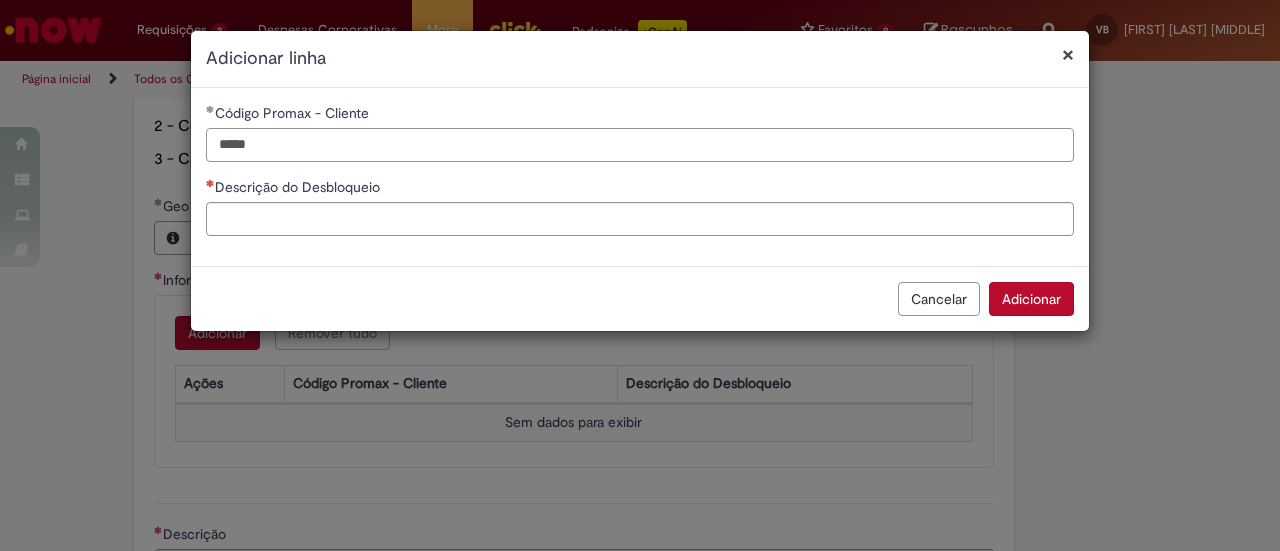 type on "*****" 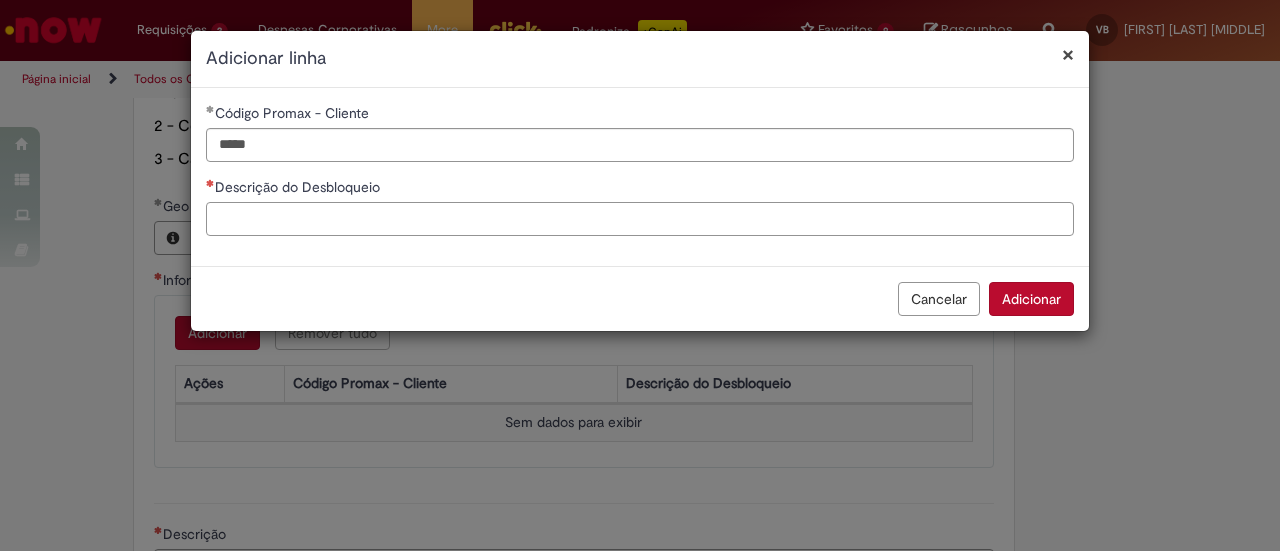 click on "Descrição do Desbloqueio" at bounding box center [640, 219] 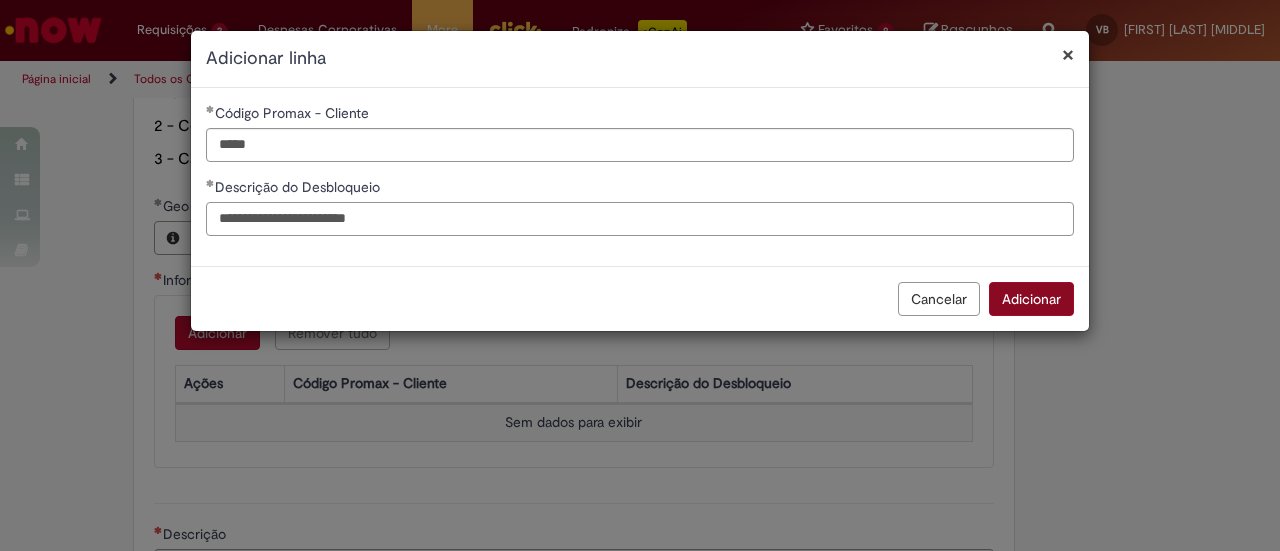 type on "**********" 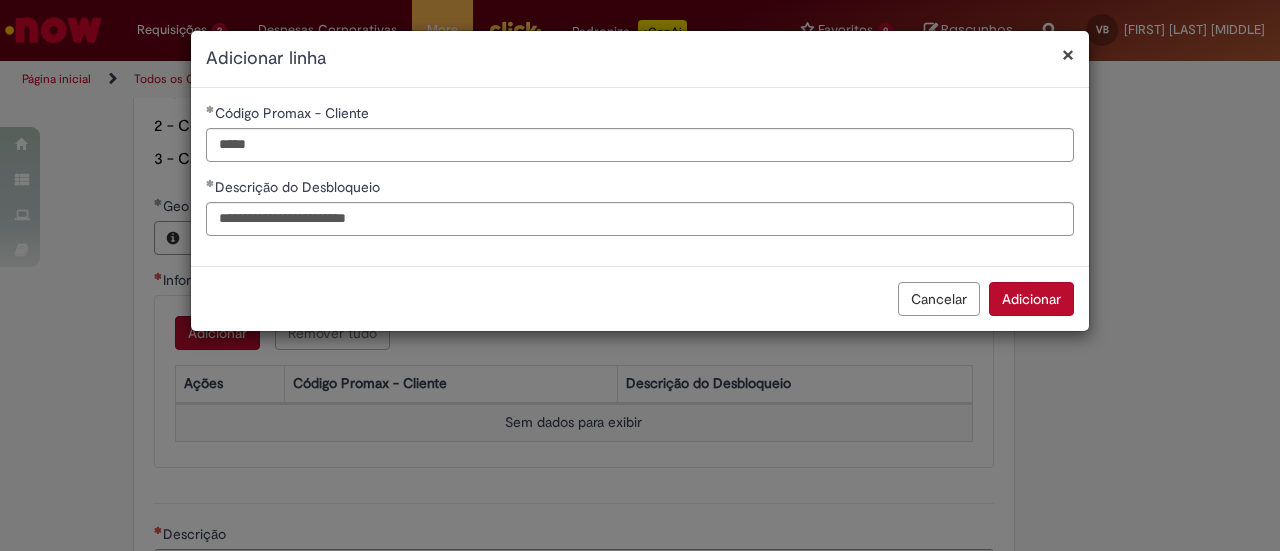 click on "Adicionar" at bounding box center (1031, 299) 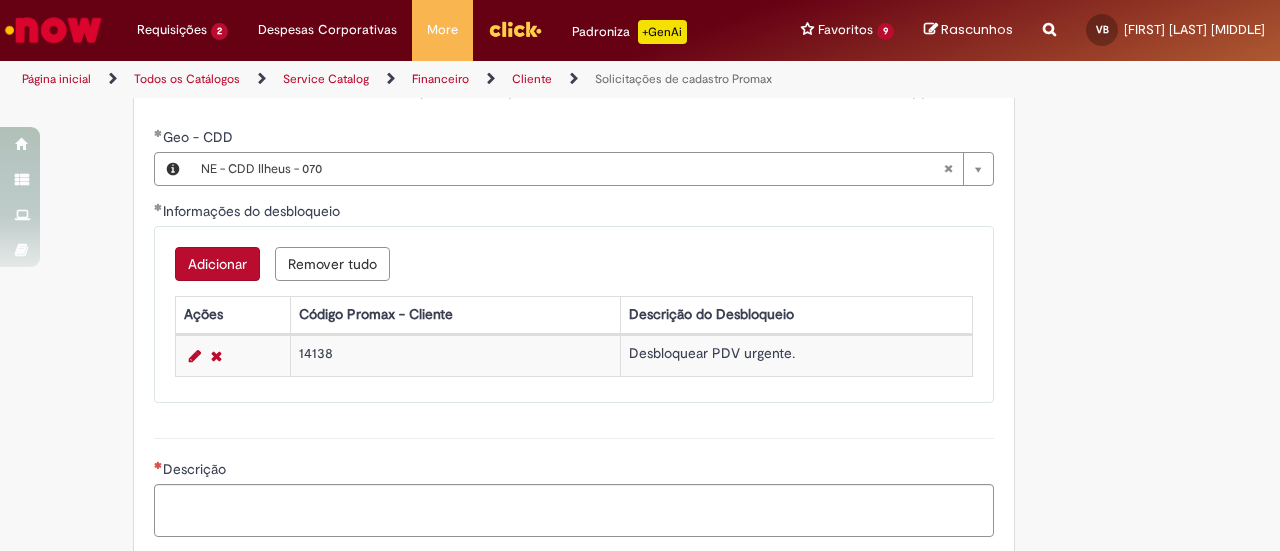 scroll, scrollTop: 1270, scrollLeft: 0, axis: vertical 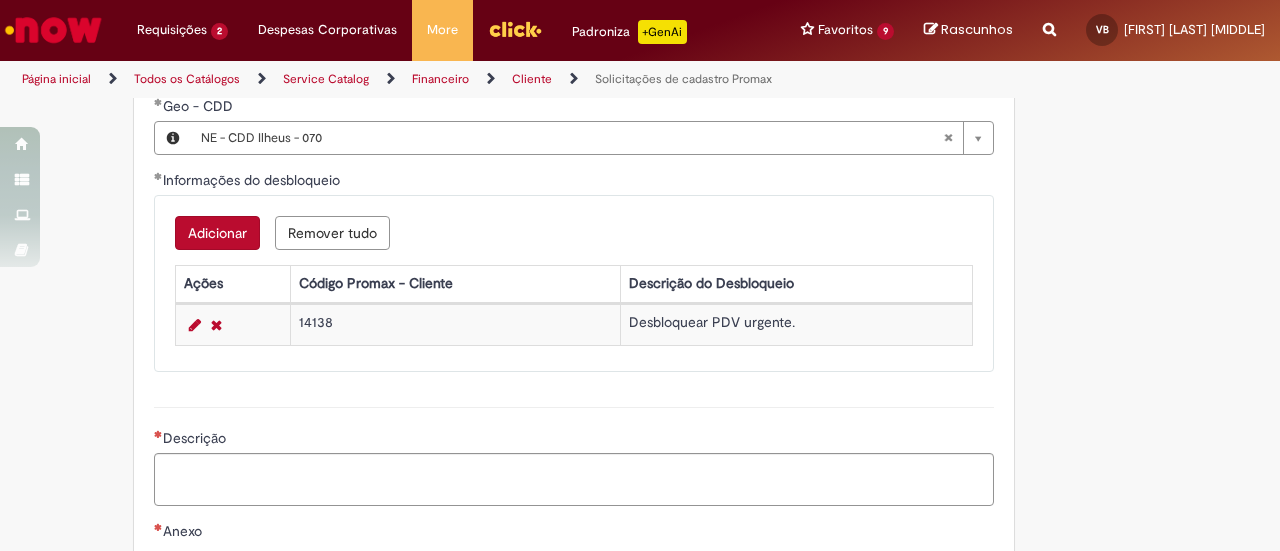 click on "Descrição" at bounding box center [574, 440] 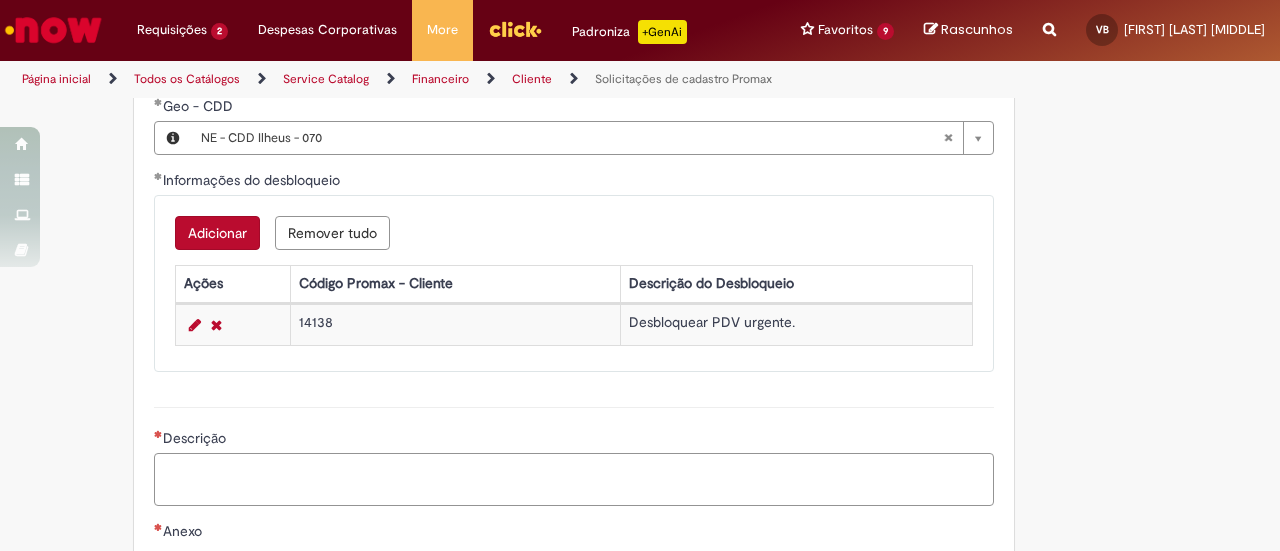 click on "Descrição" at bounding box center [574, 479] 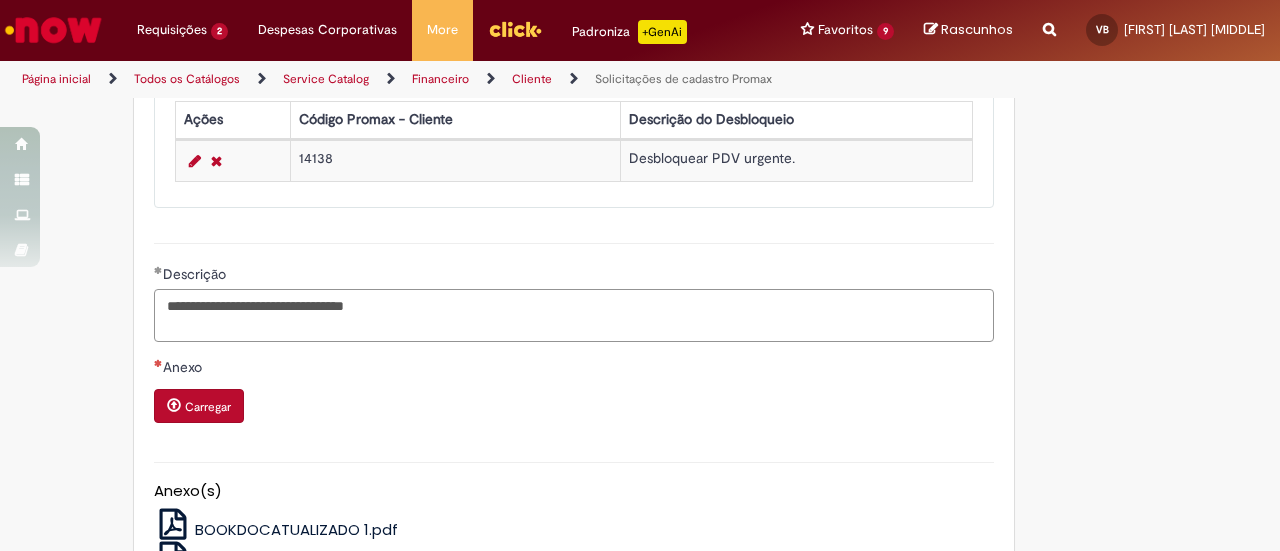 scroll, scrollTop: 1582, scrollLeft: 0, axis: vertical 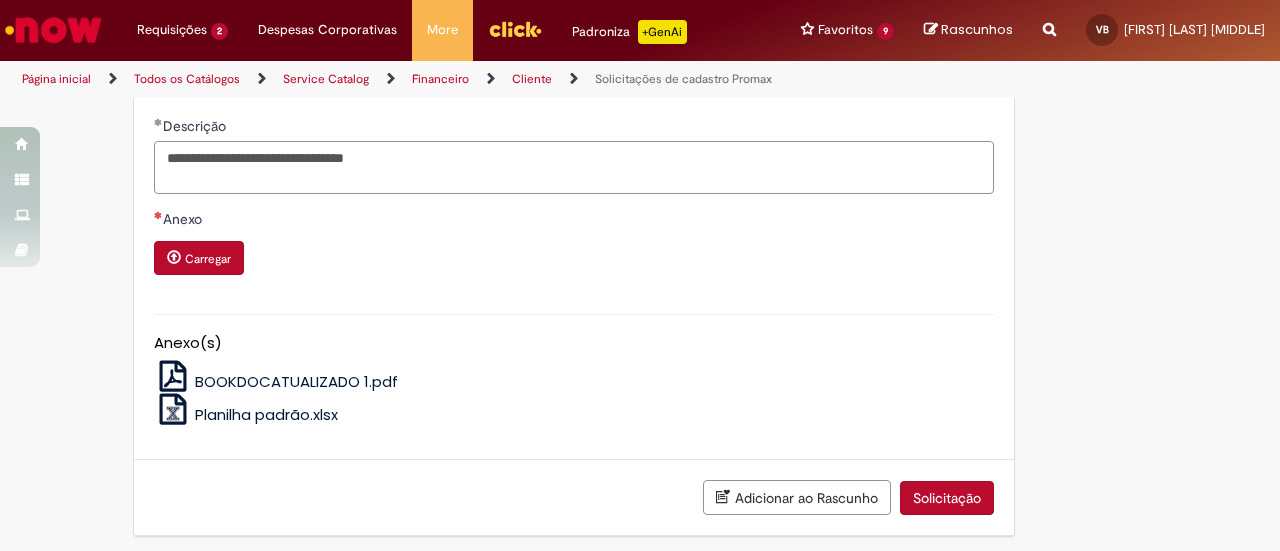type on "**********" 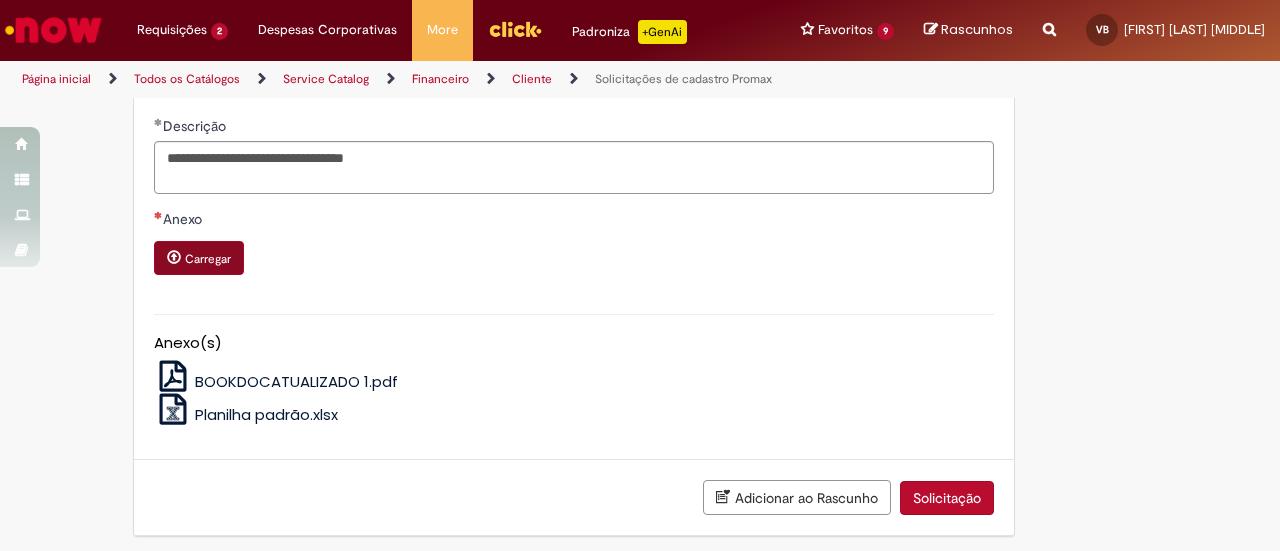 click on "Carregar" at bounding box center (201, 260) 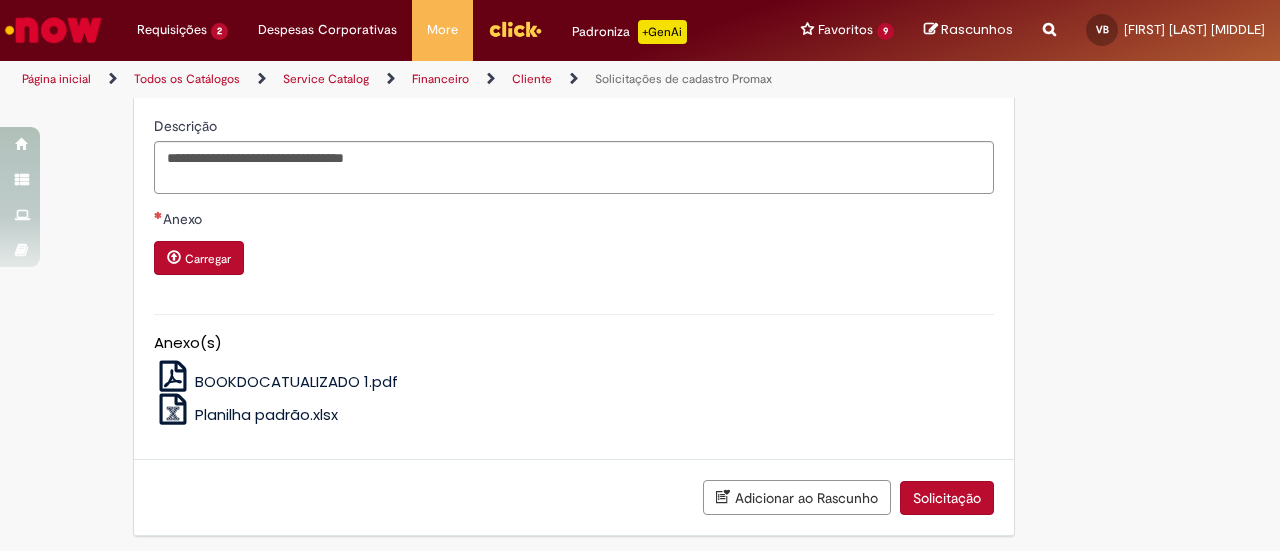 click on "Carregar" at bounding box center (199, 258) 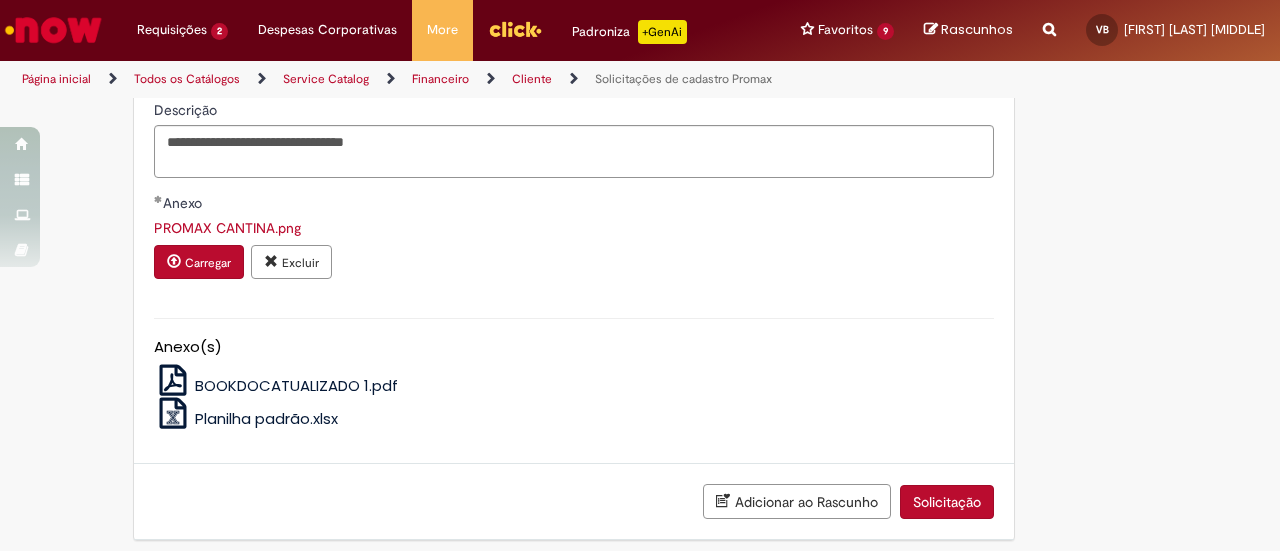scroll, scrollTop: 1602, scrollLeft: 0, axis: vertical 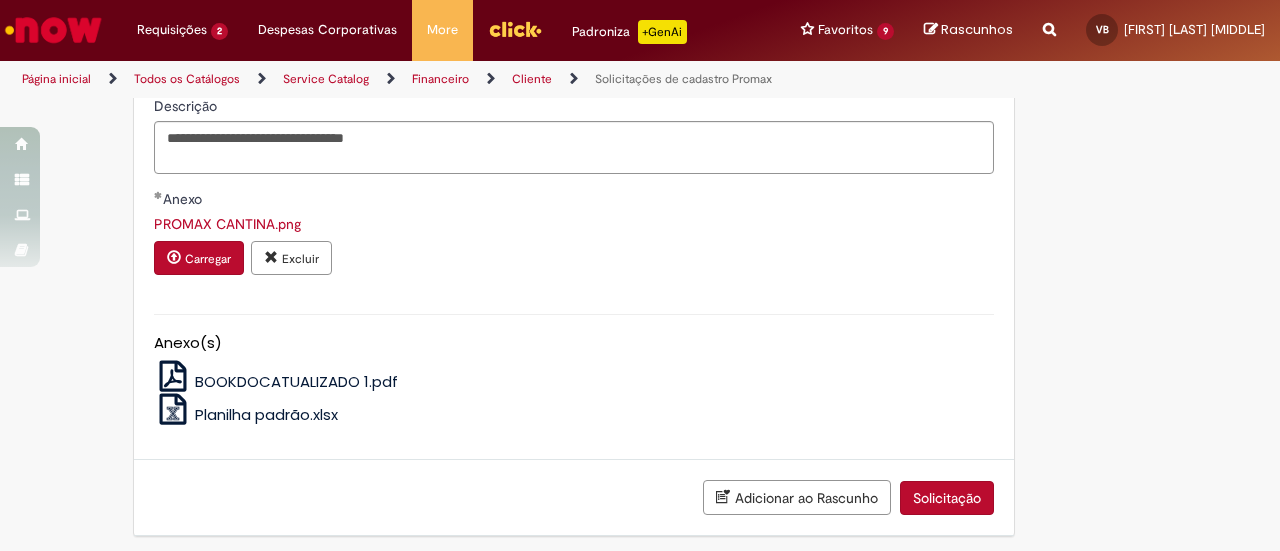 click on "Solicitação" at bounding box center [947, 498] 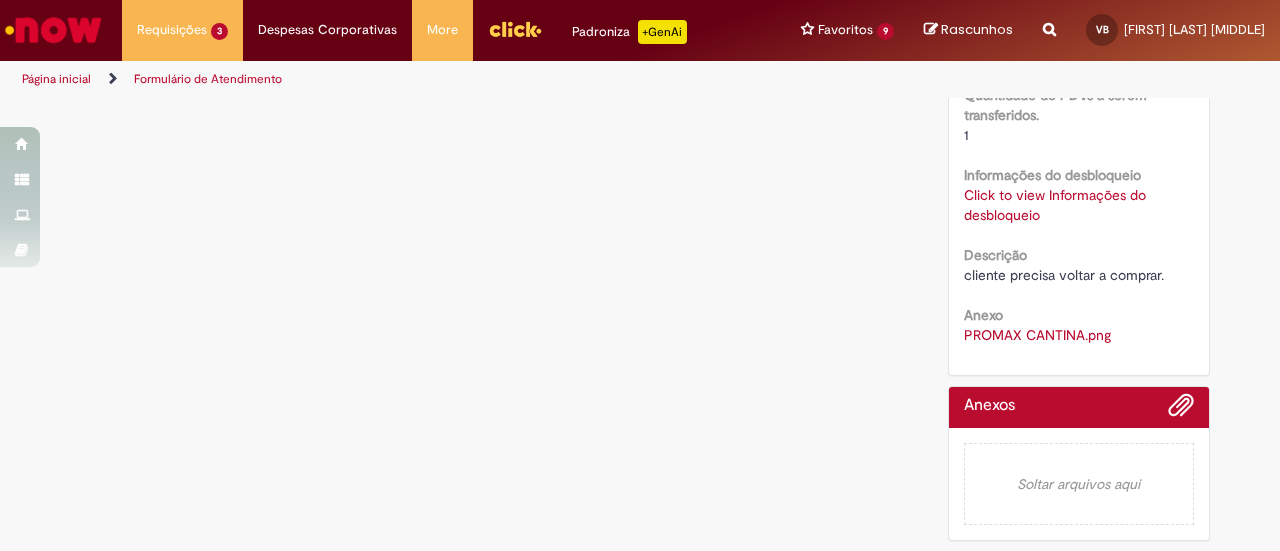 scroll, scrollTop: 0, scrollLeft: 0, axis: both 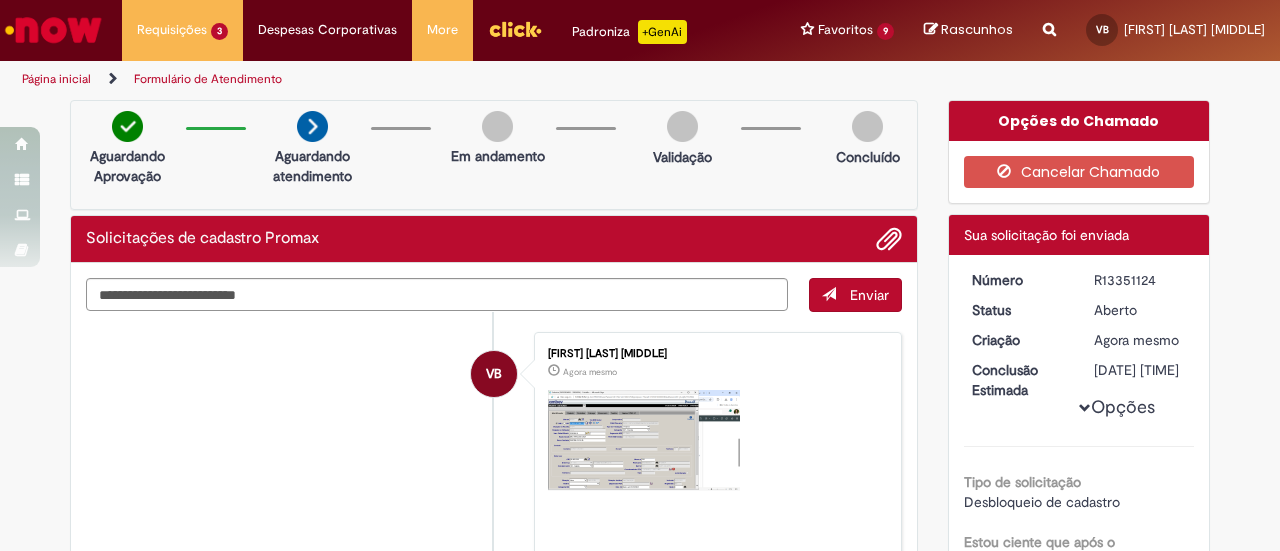 click on "R13351124" at bounding box center (1140, 280) 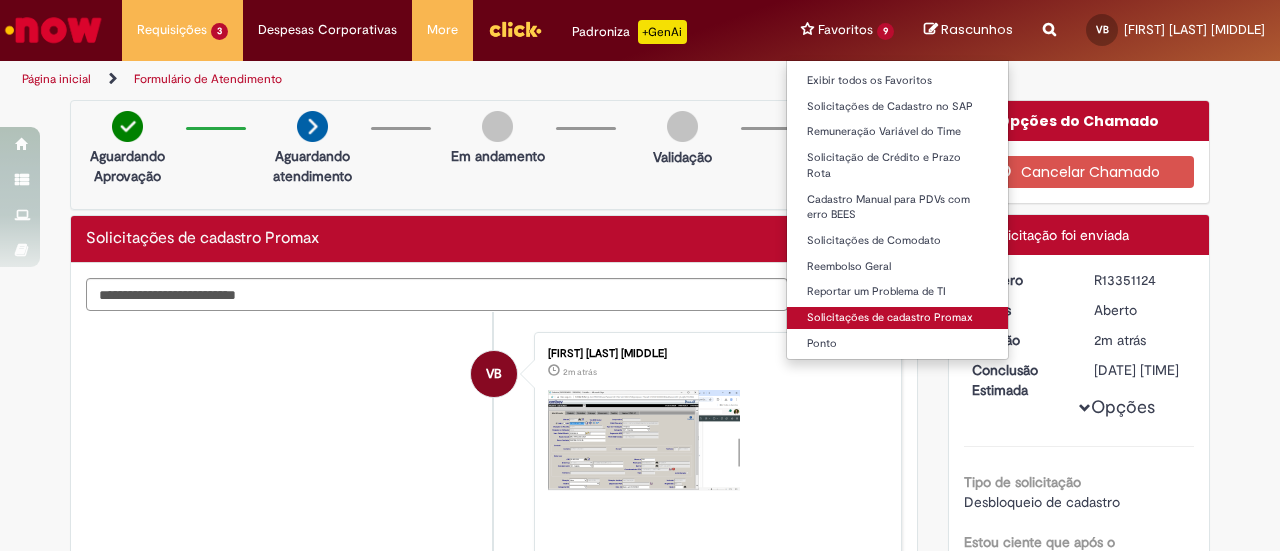 click on "Solicitações de cadastro Promax" at bounding box center [897, 318] 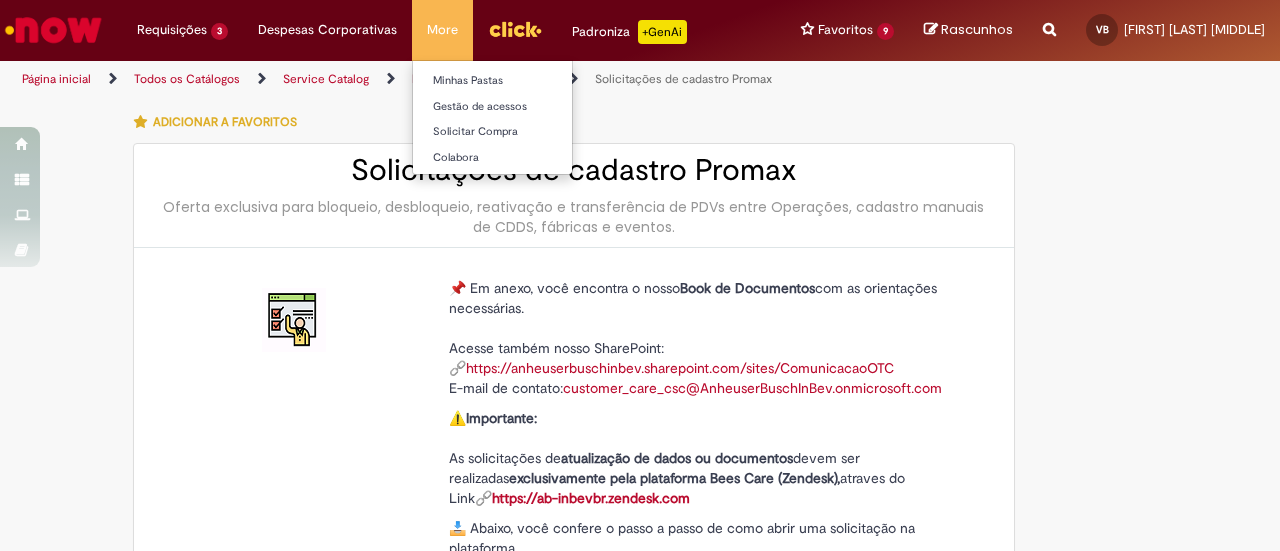type on "********" 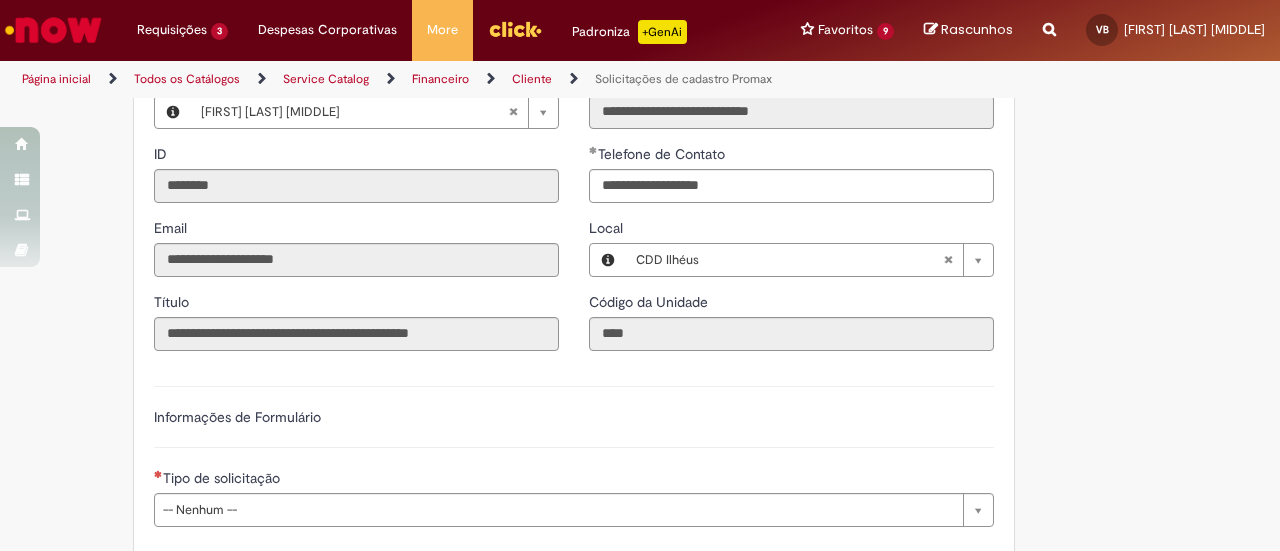 scroll, scrollTop: 800, scrollLeft: 0, axis: vertical 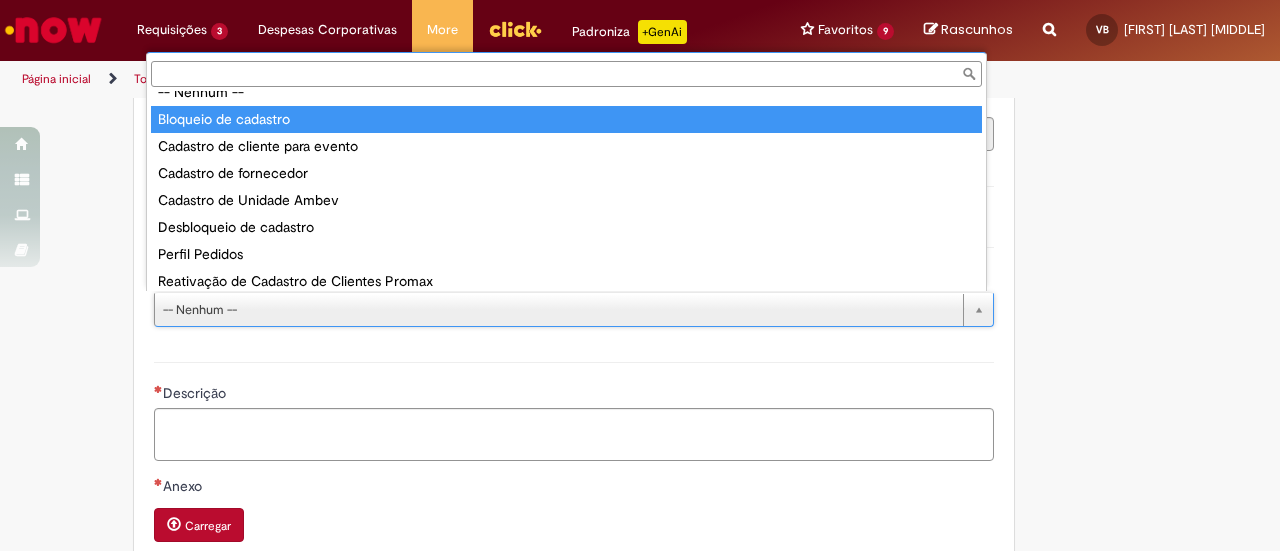 type on "**********" 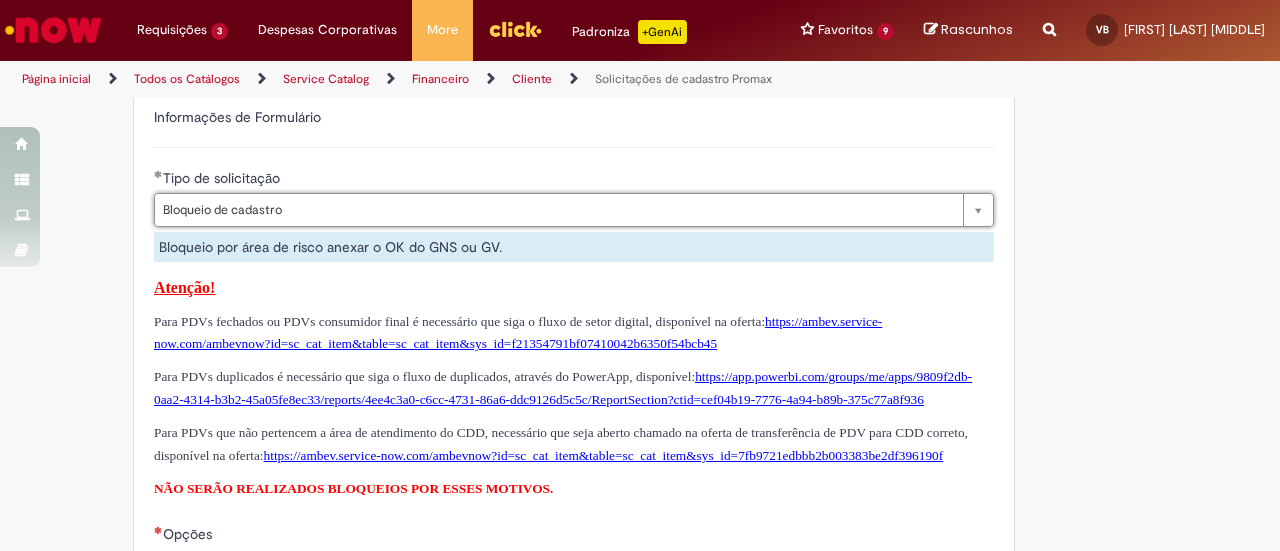 scroll, scrollTop: 1300, scrollLeft: 0, axis: vertical 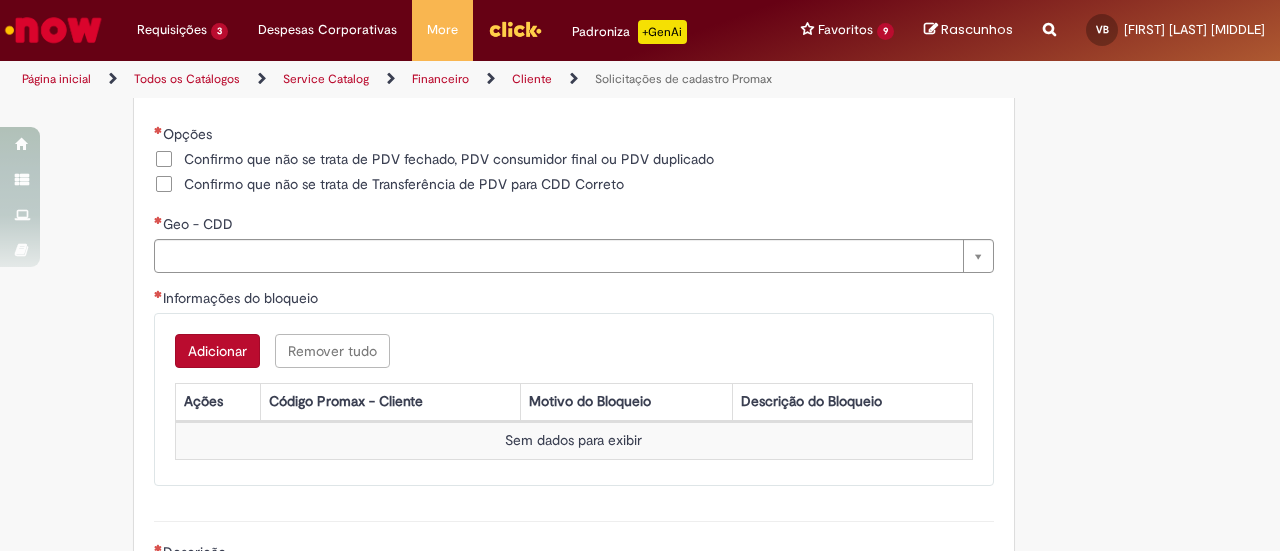 click on "Confirmo que não se trata de PDV fechado, PDV consumidor final ou PDV duplicado" at bounding box center [434, 159] 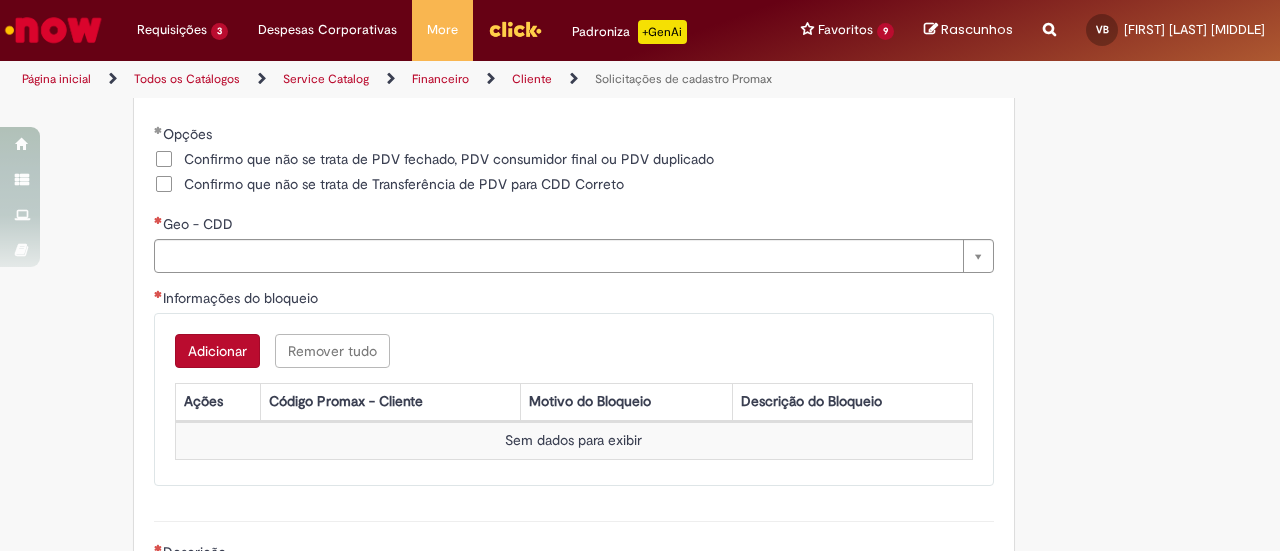 click on "Confirmo que não se trata de Transferência de PDV para CDD Correto" at bounding box center [404, 184] 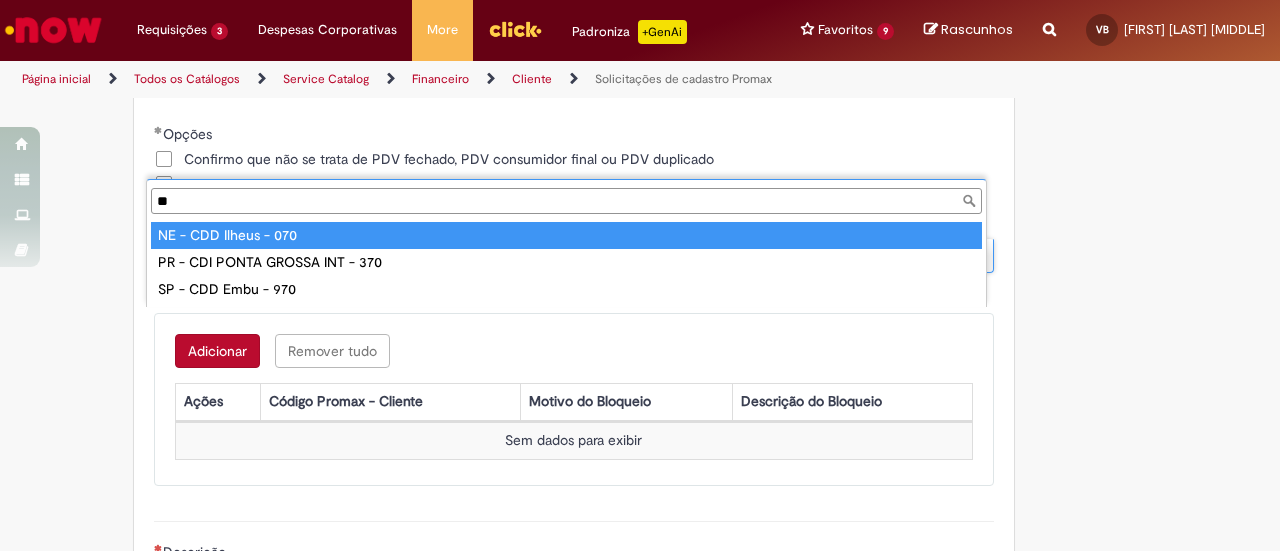 type on "**" 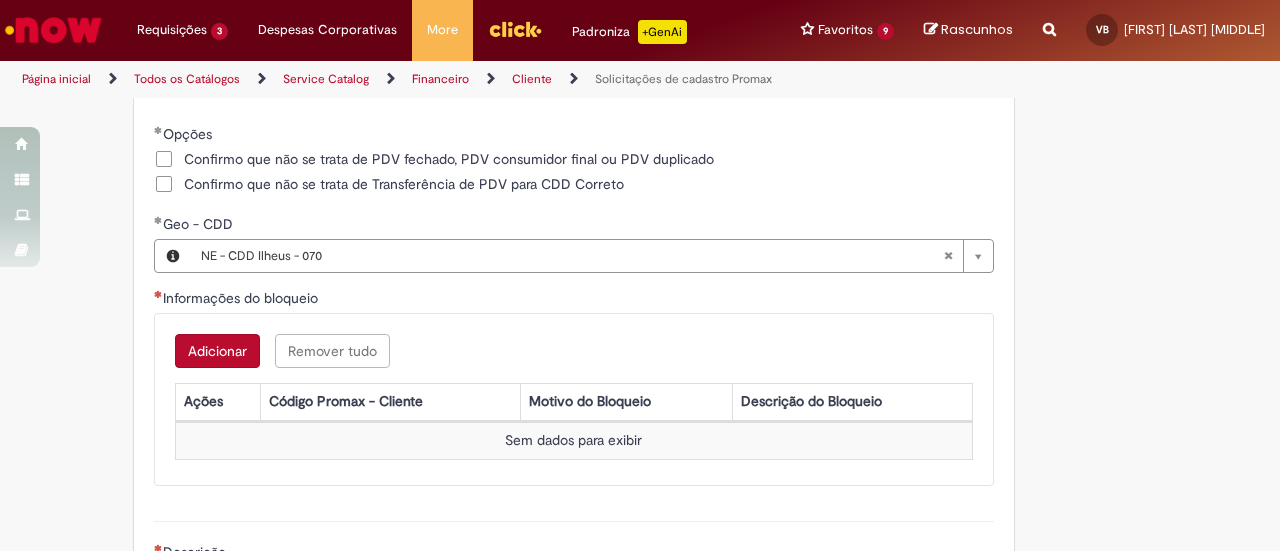 click on "Adicionar" at bounding box center [217, 351] 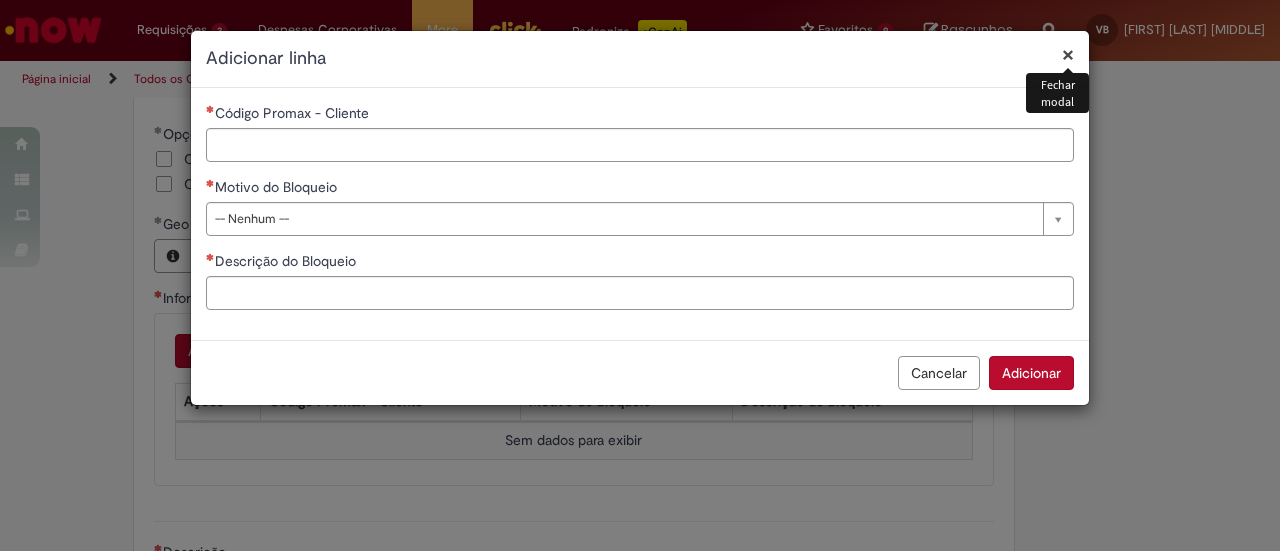click on "**********" at bounding box center [640, 214] 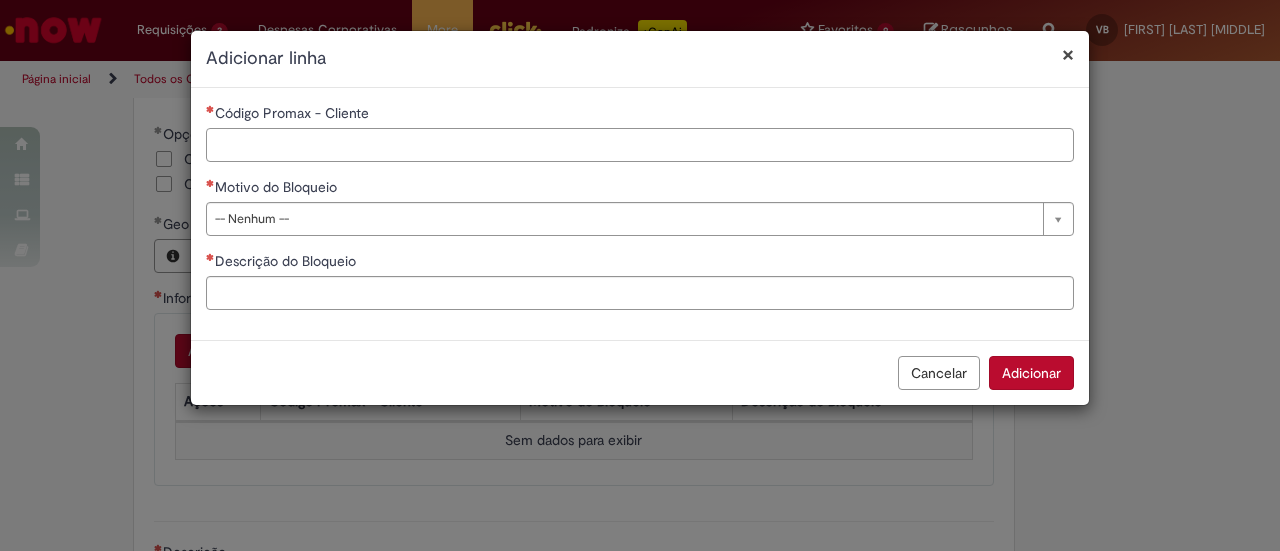 click on "Código Promax - Cliente" at bounding box center [640, 145] 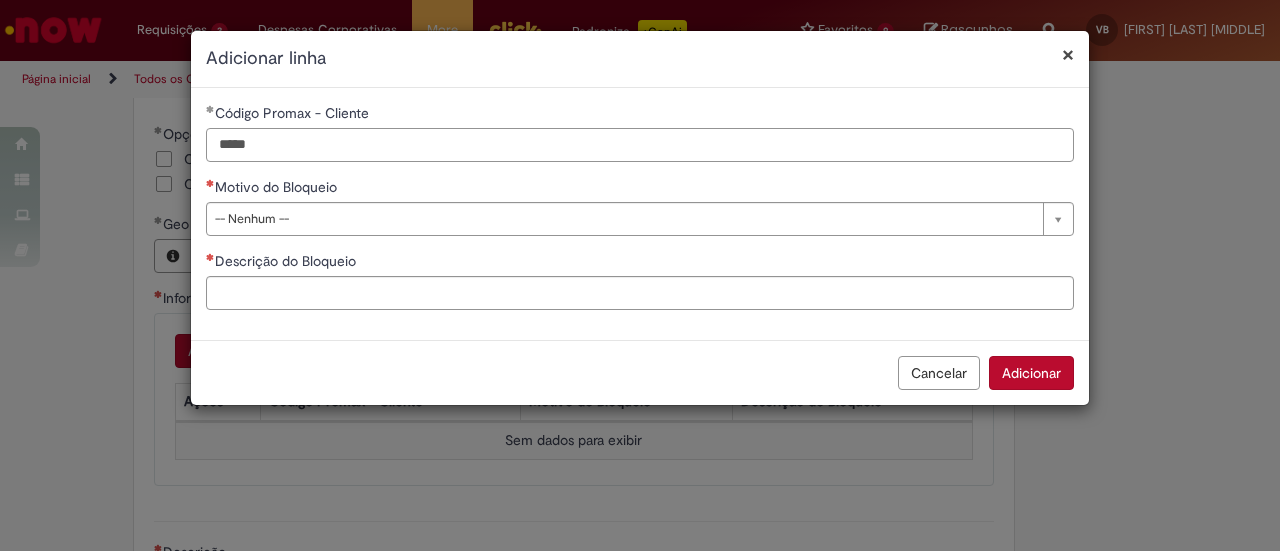 type on "*****" 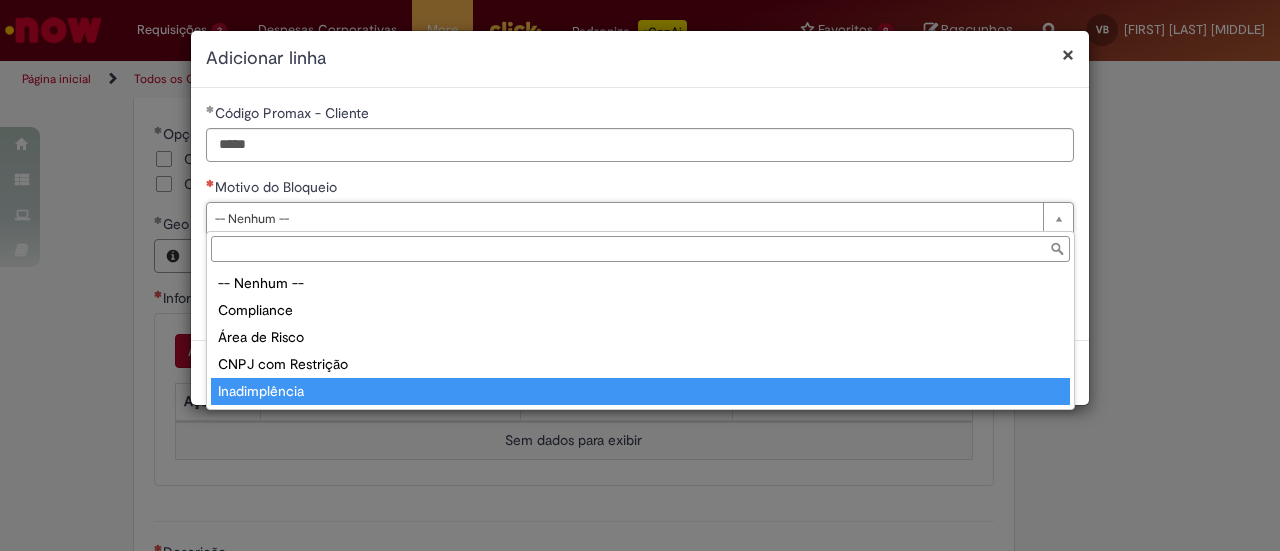 type on "**********" 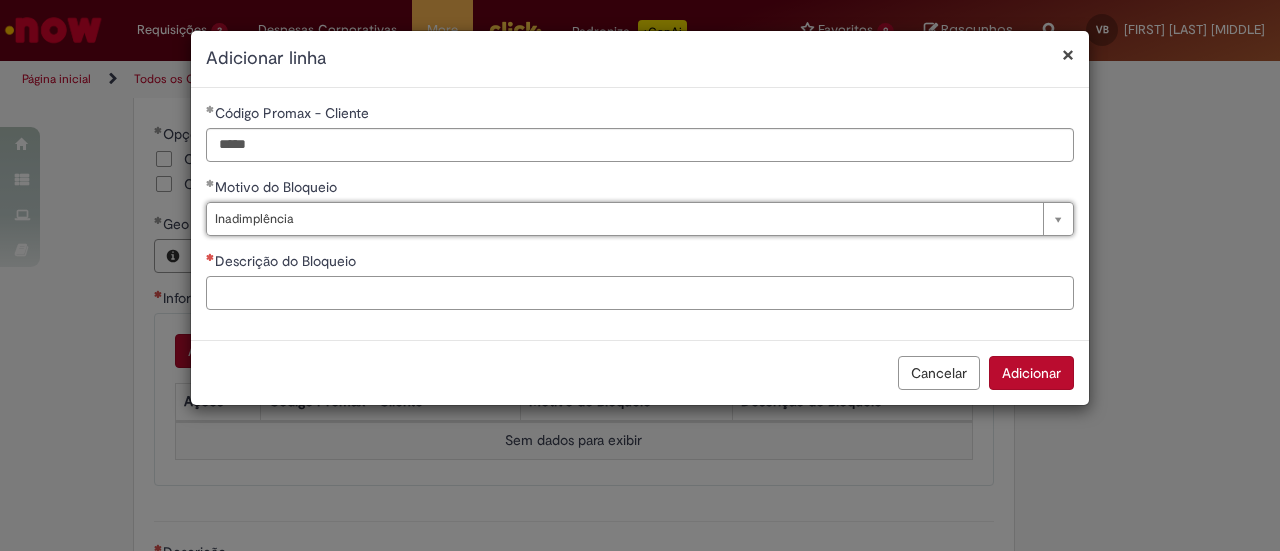click on "Descrição do Bloqueio" at bounding box center (640, 293) 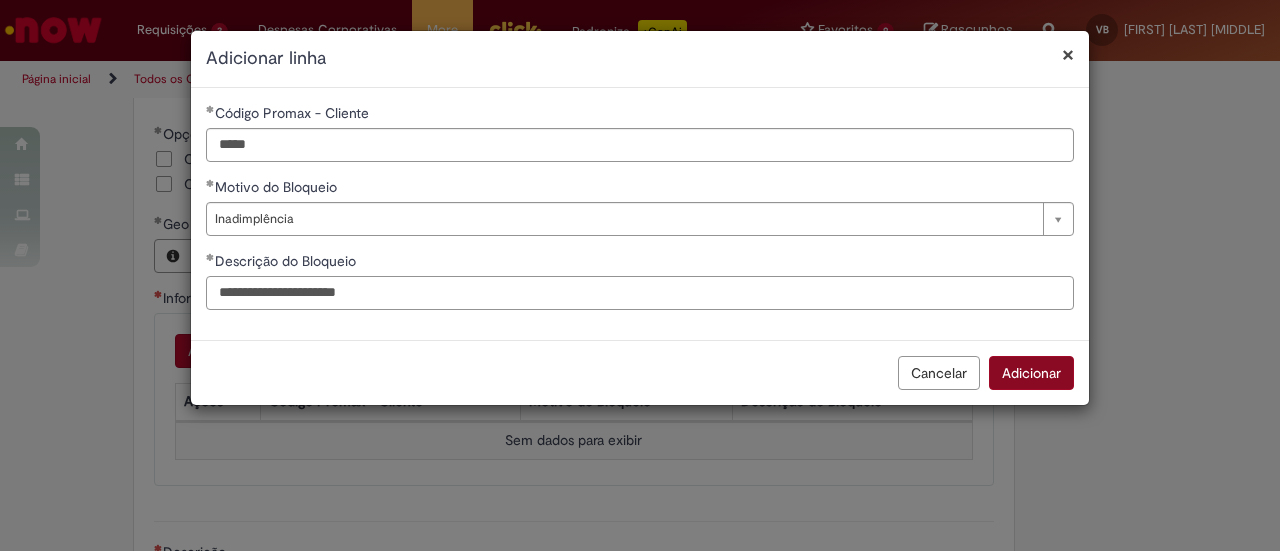 type on "**********" 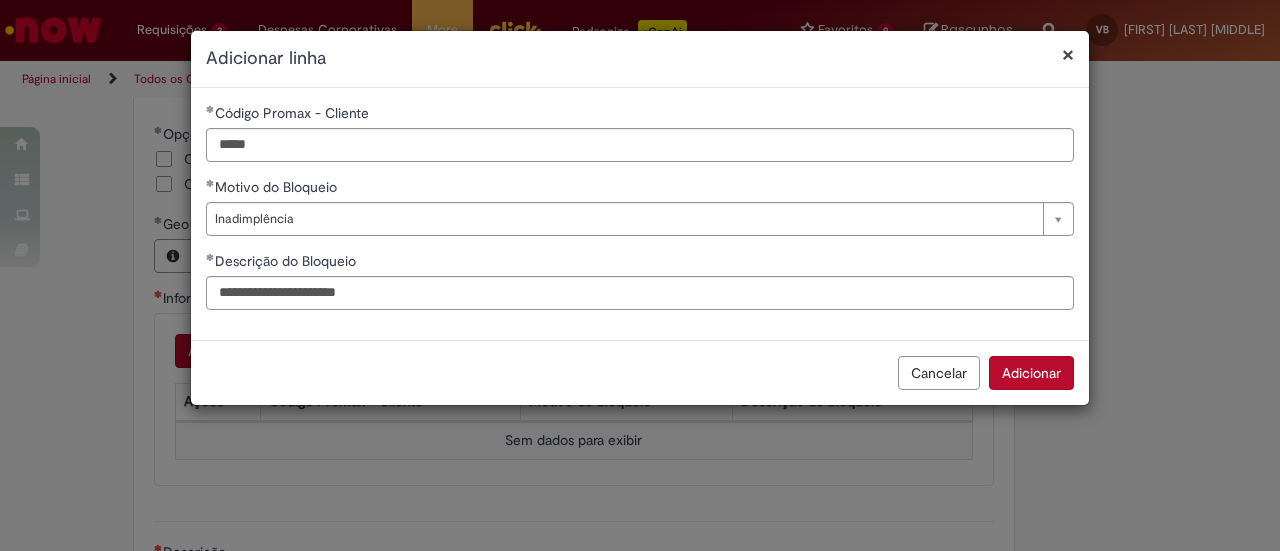 click on "Adicionar" at bounding box center (1031, 373) 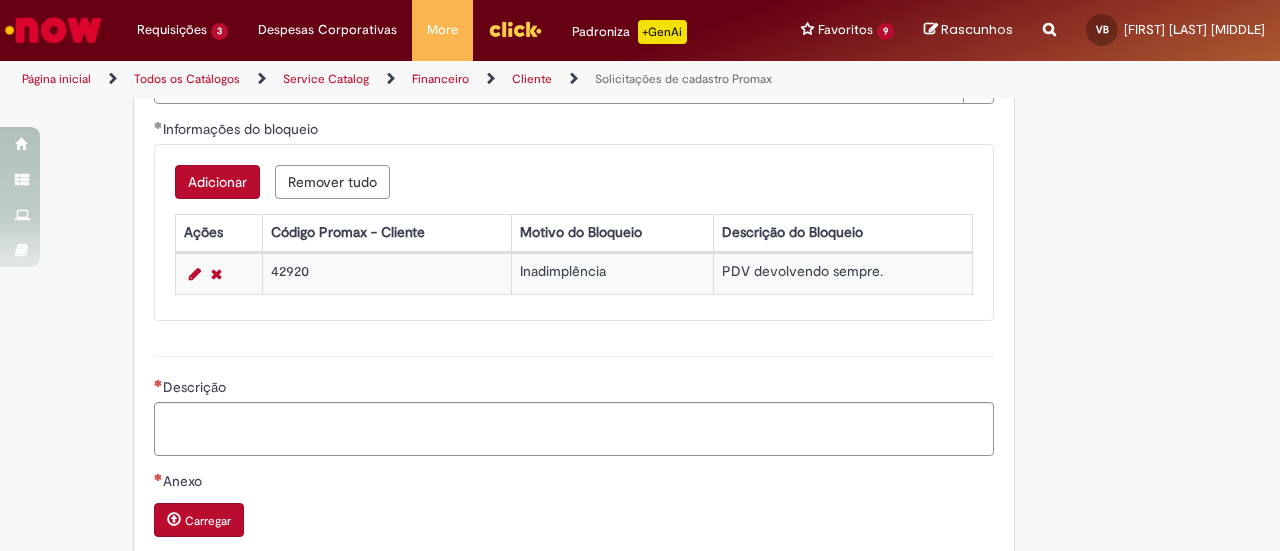 scroll, scrollTop: 1700, scrollLeft: 0, axis: vertical 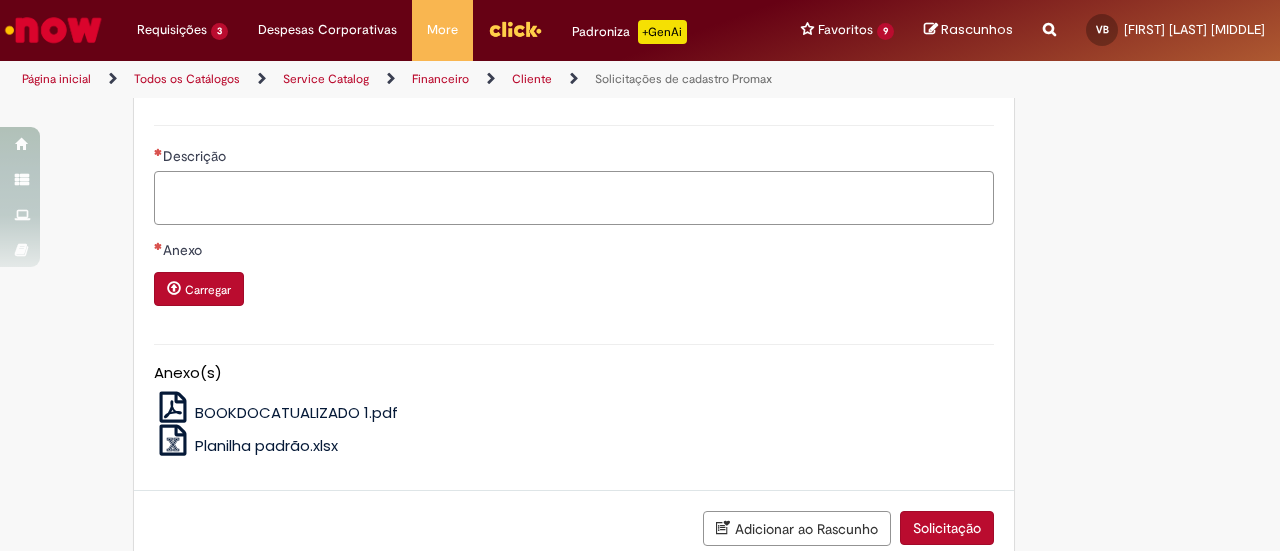 click on "Descrição" at bounding box center [574, 197] 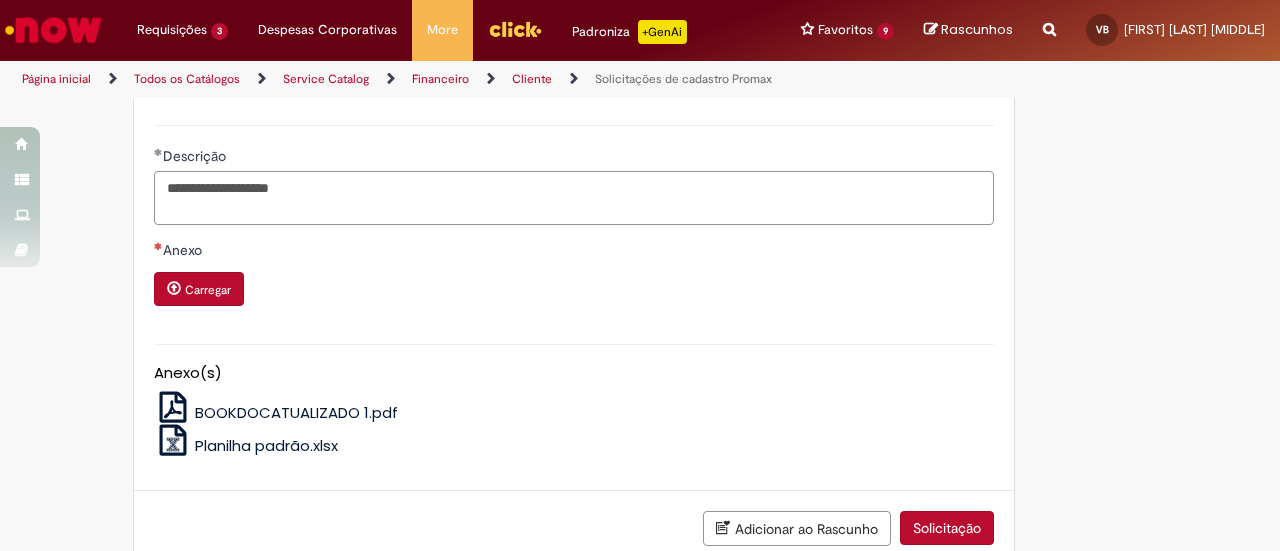 click on "**********" at bounding box center [574, 197] 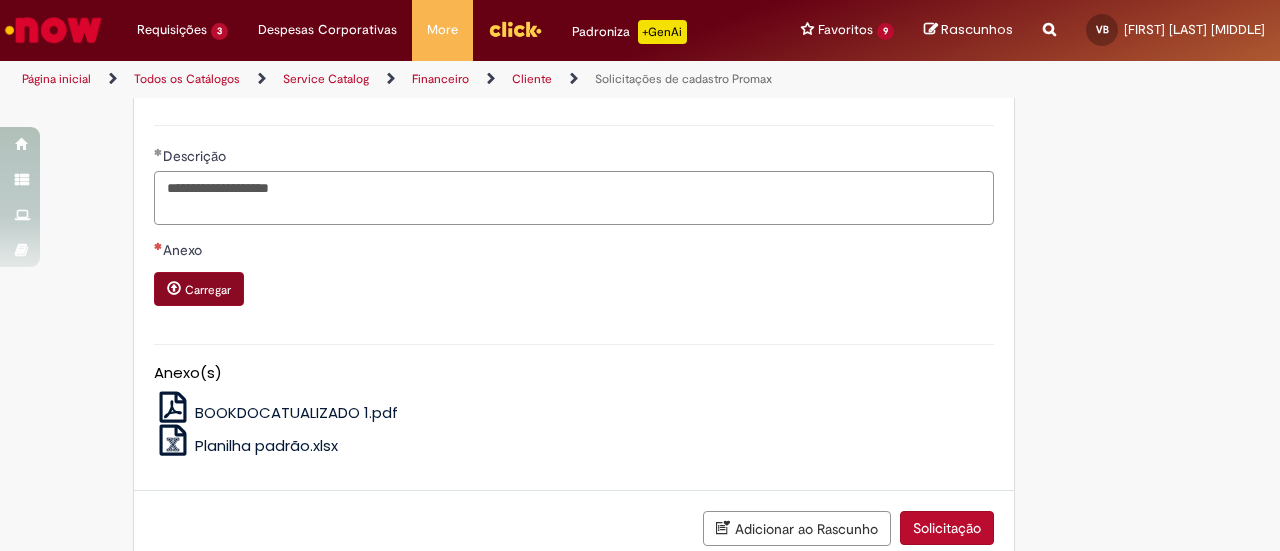 type on "**********" 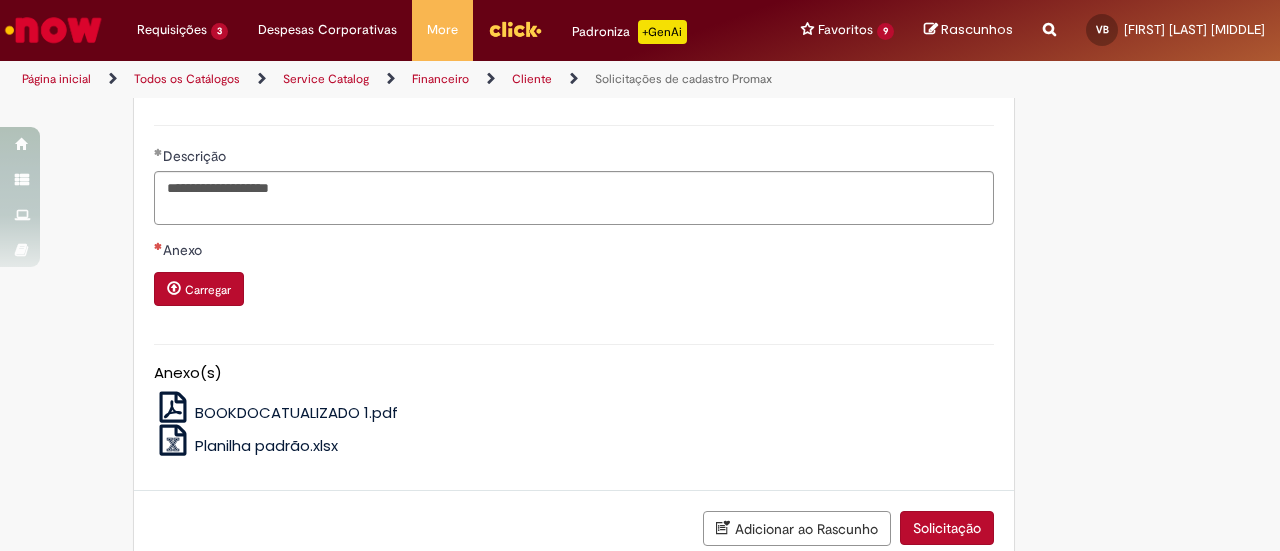 click on "Carregar" at bounding box center (208, 290) 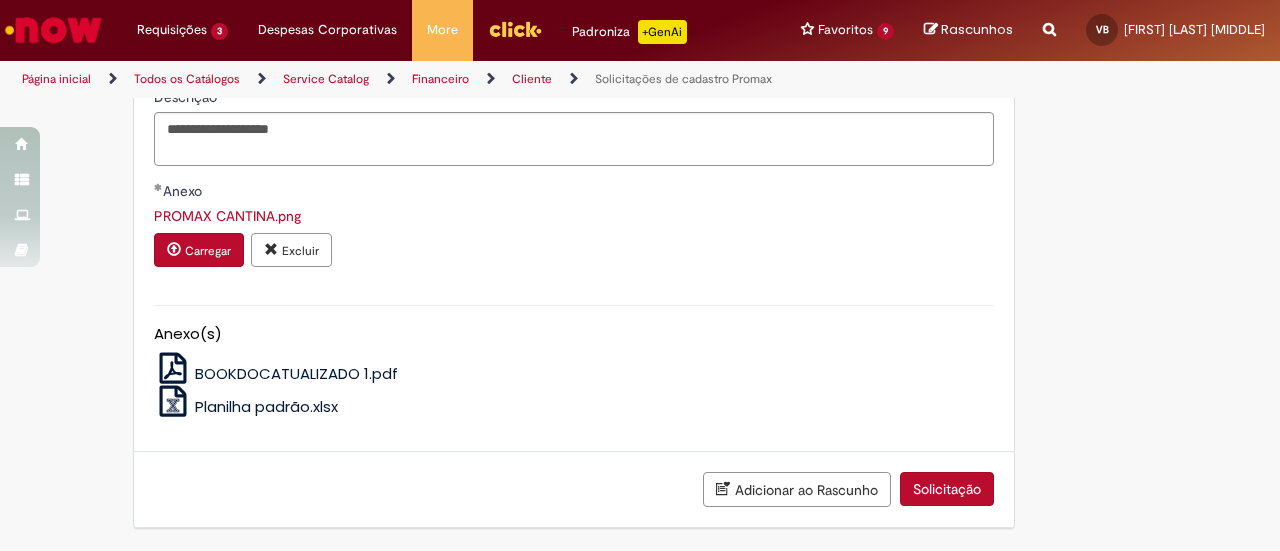 scroll, scrollTop: 1820, scrollLeft: 0, axis: vertical 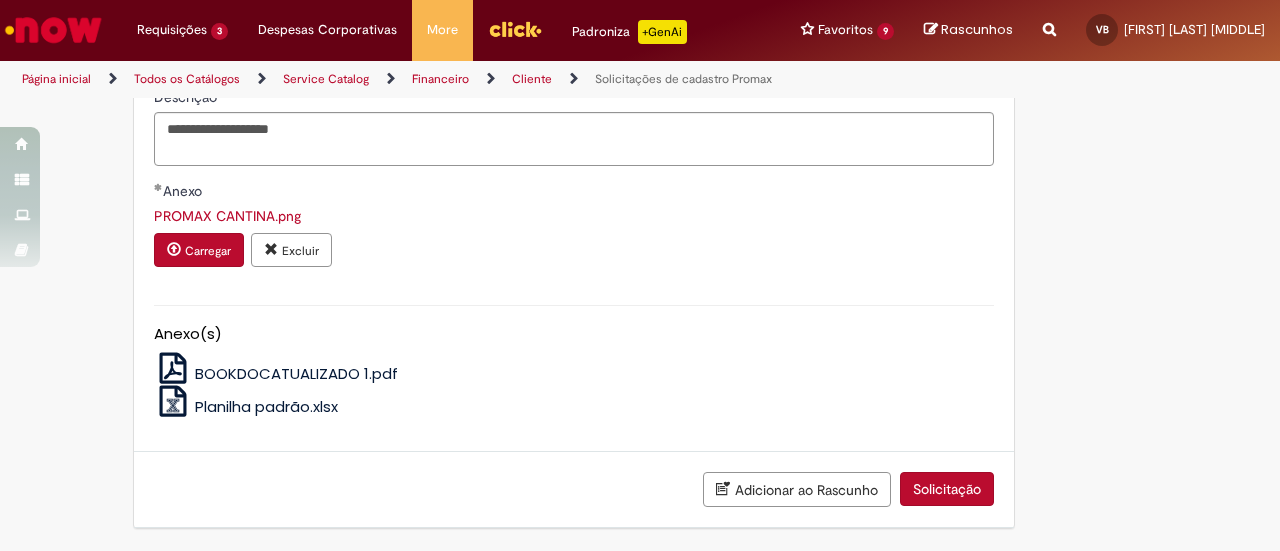 click on "Solicitação" at bounding box center (947, 489) 